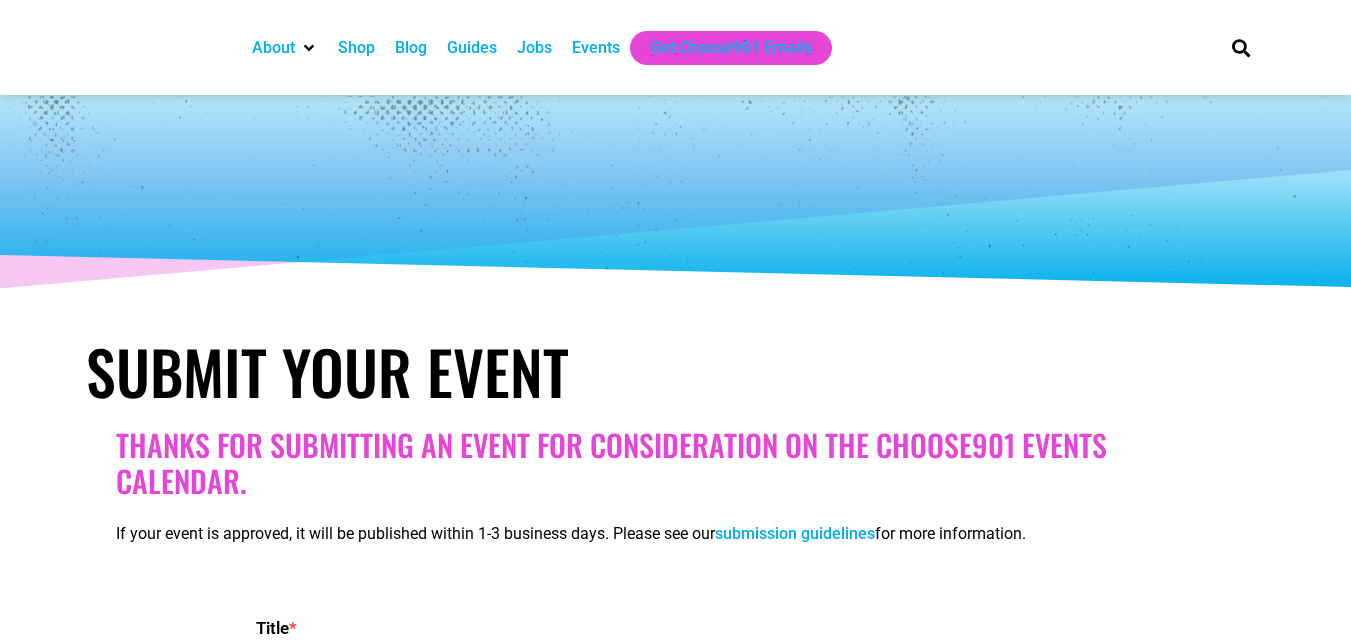 select 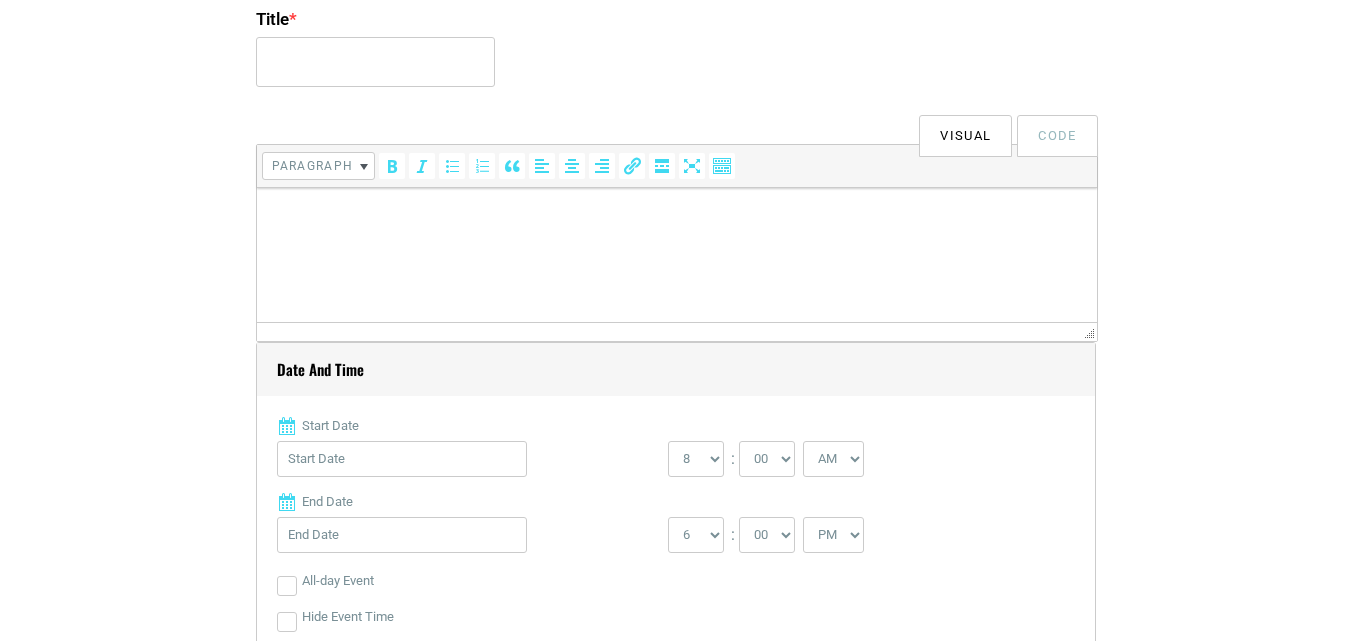 scroll, scrollTop: 600, scrollLeft: 0, axis: vertical 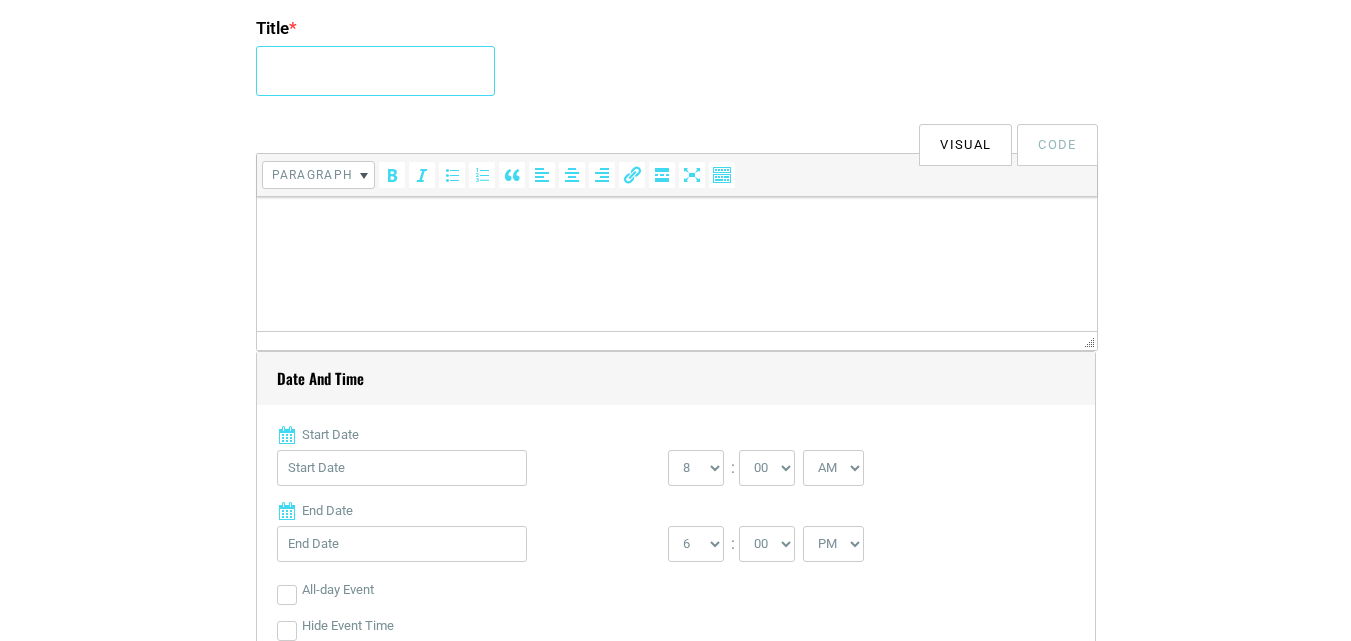 click on "[TITLE] *" at bounding box center (375, 71) 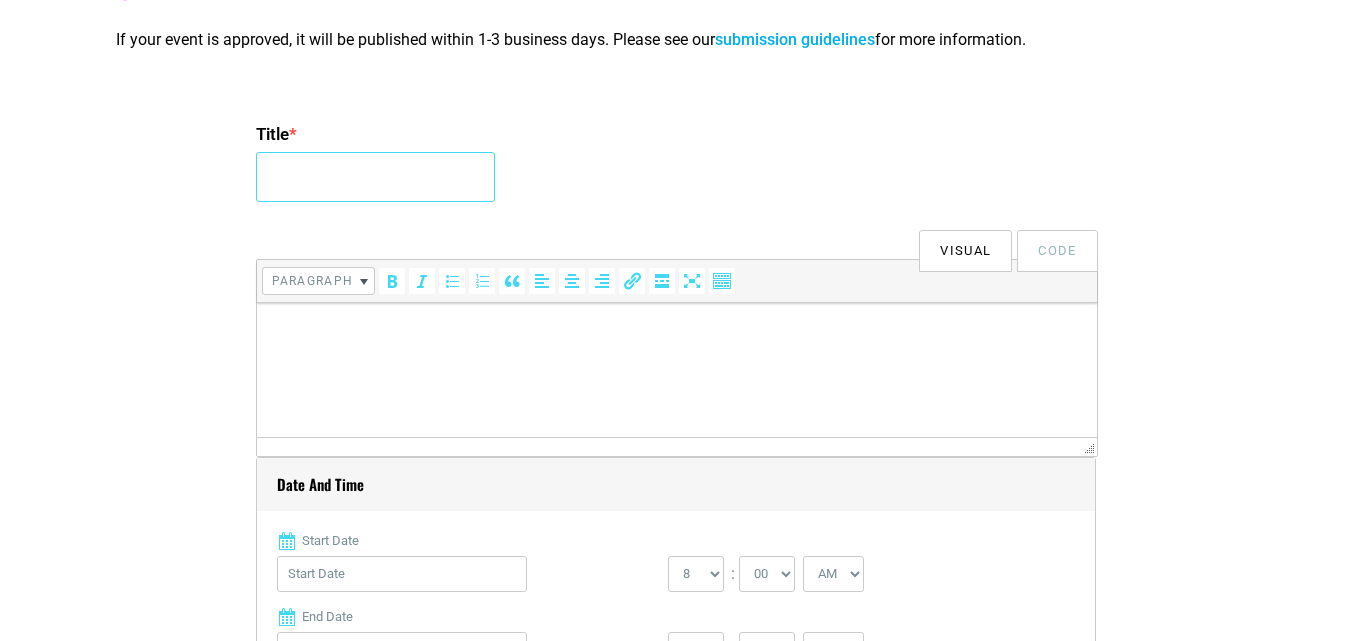 scroll, scrollTop: 200, scrollLeft: 0, axis: vertical 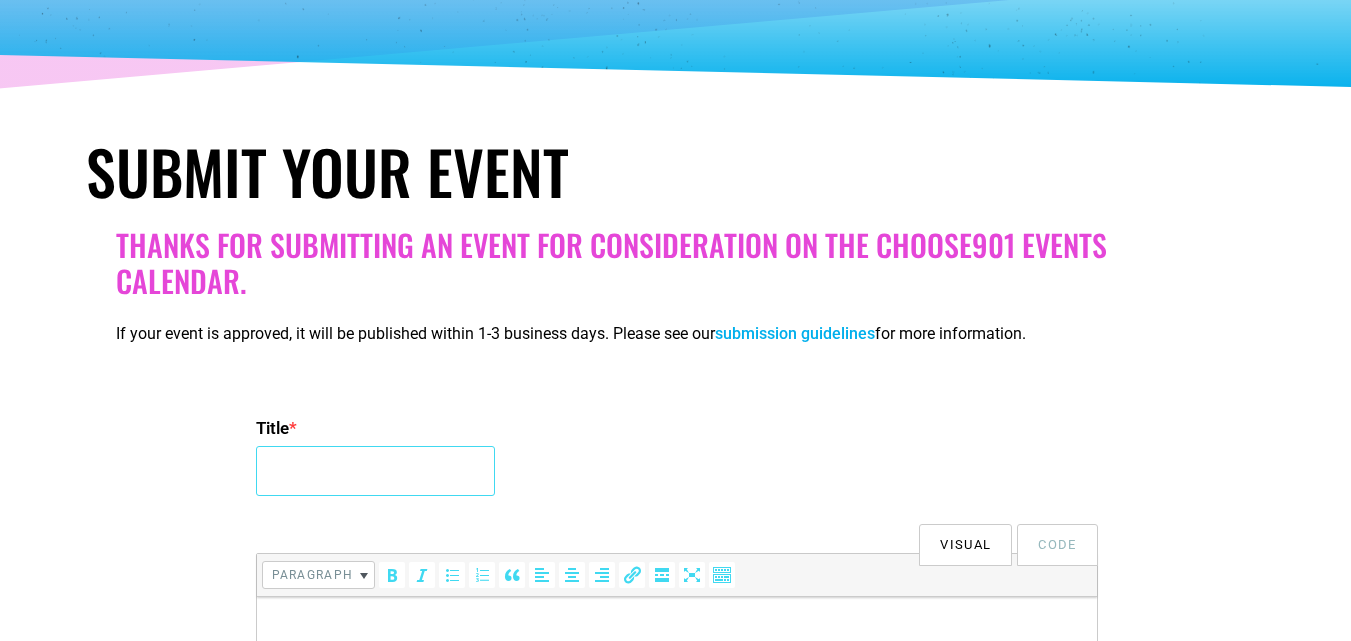 paste on "[NAME]. [NAME]." 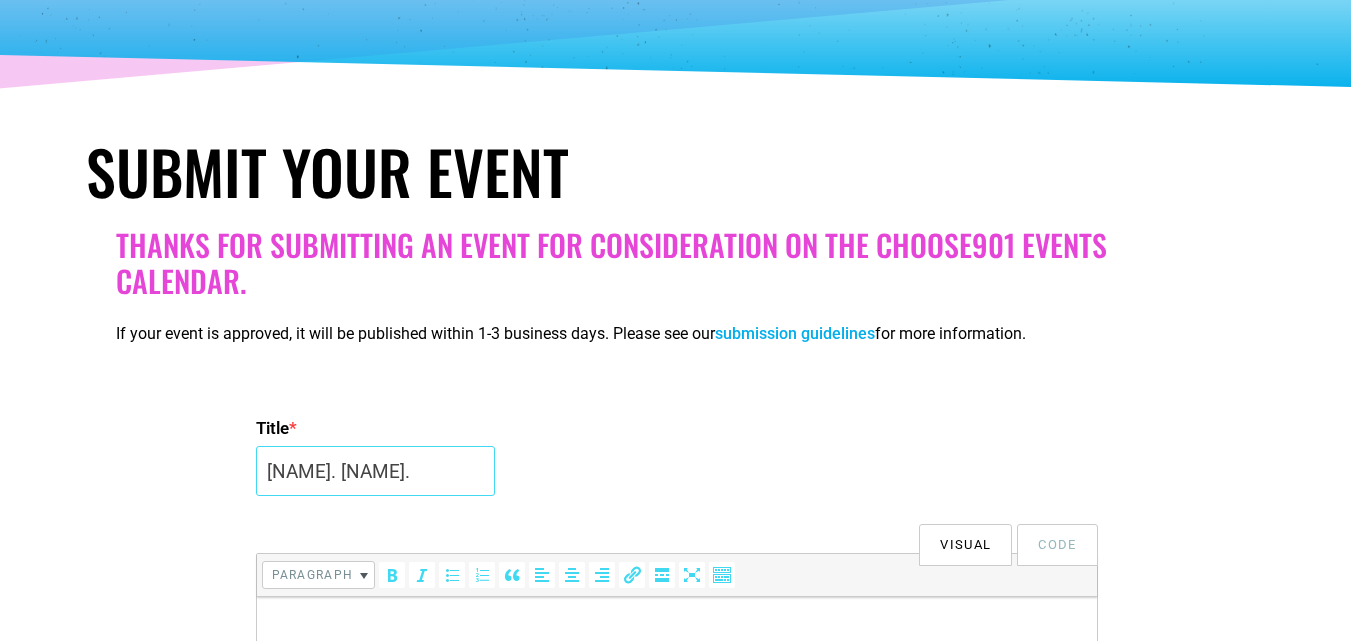 scroll, scrollTop: 0, scrollLeft: 122, axis: horizontal 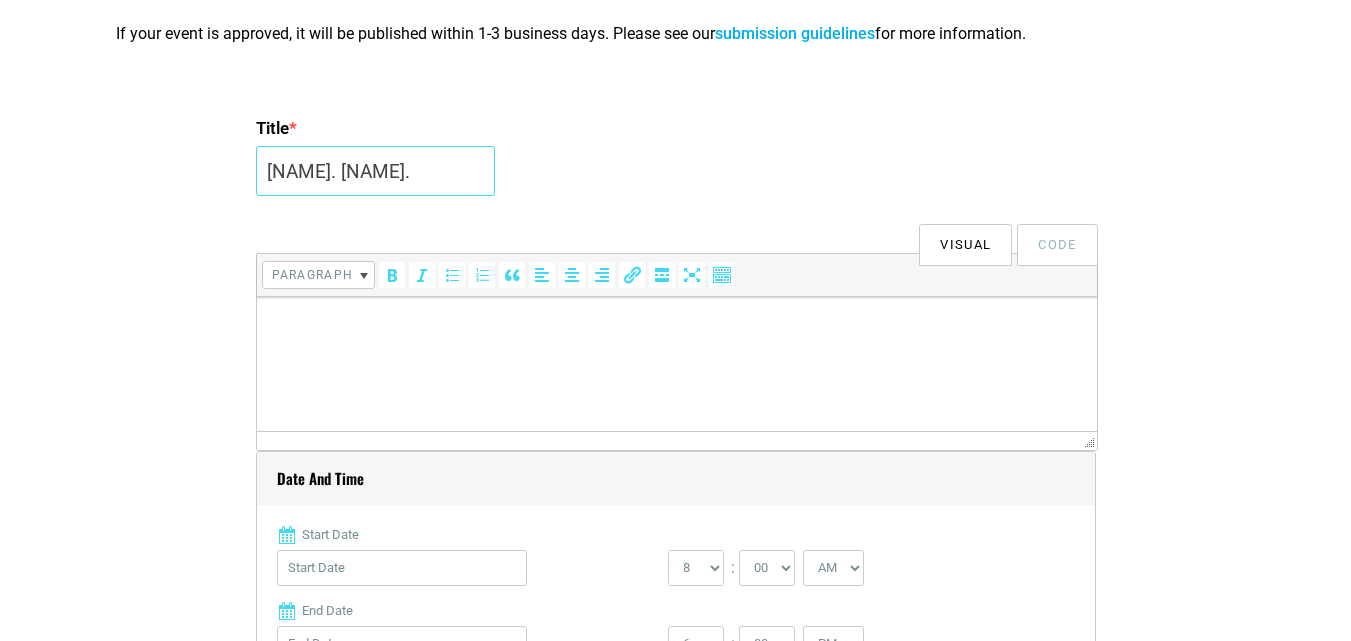 type on "[NAME]. [NAME]." 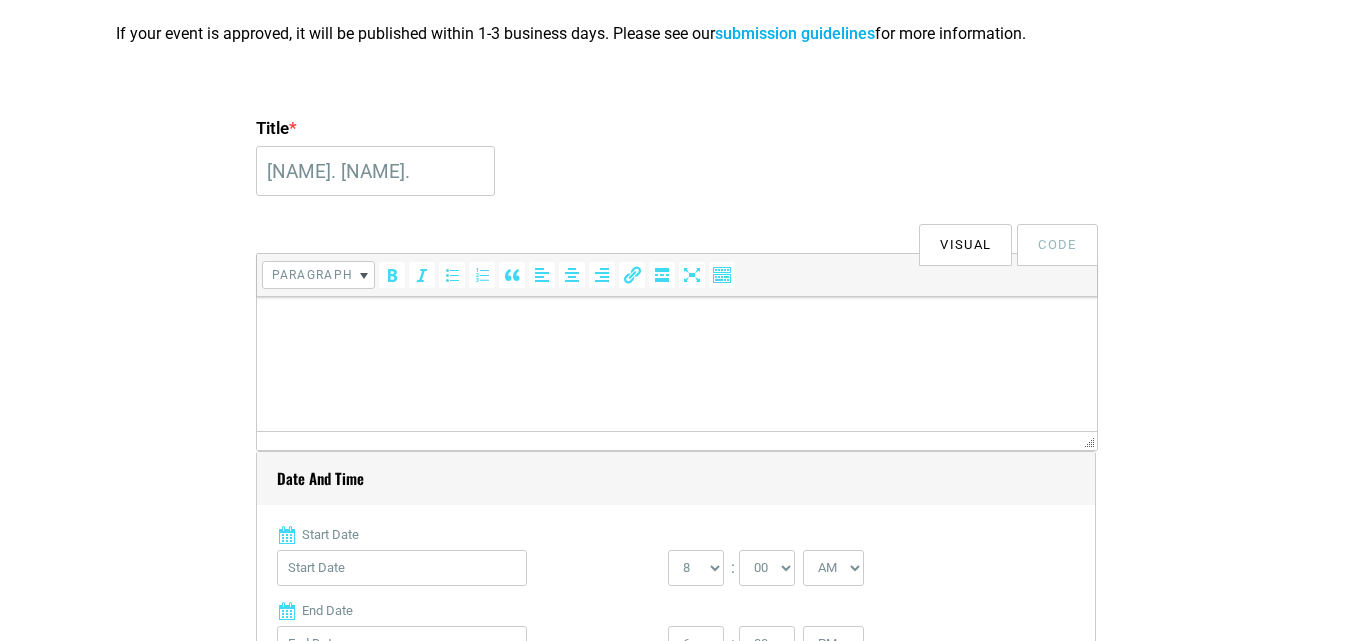 click at bounding box center (676, 325) 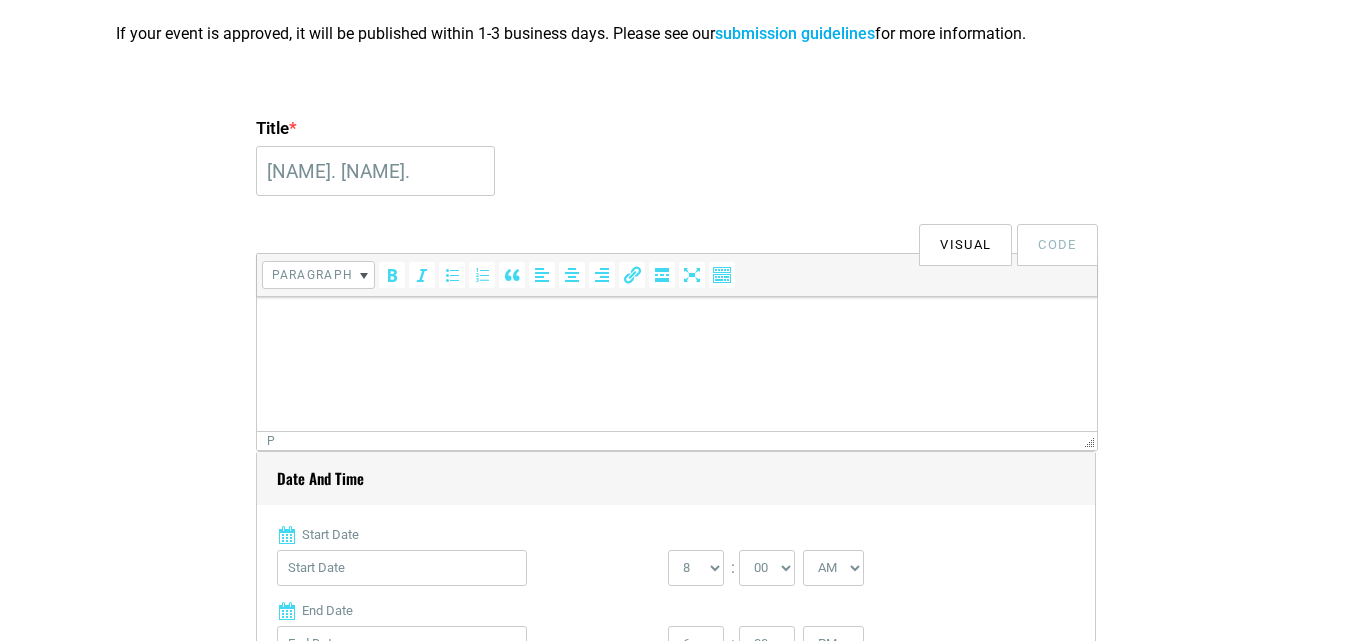 scroll, scrollTop: 0, scrollLeft: 0, axis: both 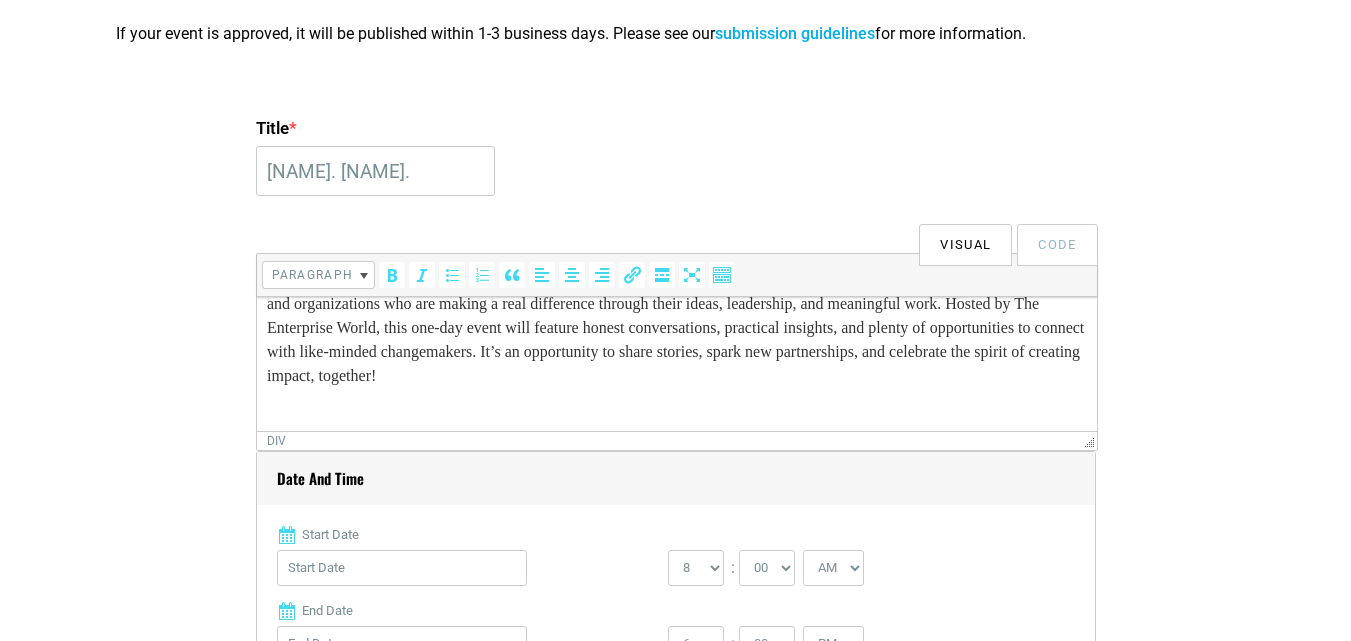 click on "The Global Icons of Impact 2025 is a special gathering that brings together inspiring leaders, entrepreneurs, and innovators from around the world. Taking place on 26th October 2025 in vibrant [CITY], the summit is all about honoring people and organizations who are making a real difference through their ideas, leadership, and meaningful work. Hosted by The Enterprise World, this one-day event will feature honest conversations, practical insights, and plenty of opportunities to connect with like-minded changemakers. It’s an opportunity to share stories, spark new partnerships, and celebrate the spirit of creating impact, together!" at bounding box center [676, 316] 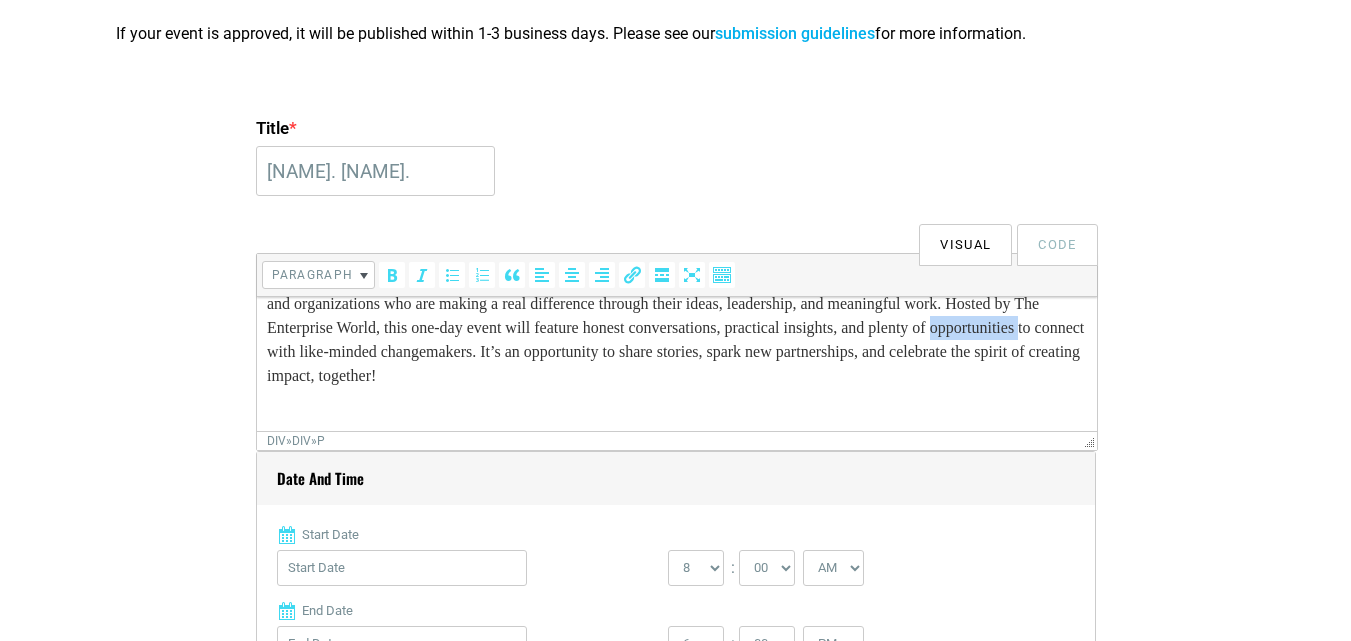 click on "The Global Icons of Impact 2025 is a special gathering that brings together inspiring leaders, entrepreneurs, and innovators from around the world. Taking place on 26th October 2025 in vibrant [CITY], the summit is all about honoring people and organizations who are making a real difference through their ideas, leadership, and meaningful work. Hosted by The Enterprise World, this one-day event will feature honest conversations, practical insights, and plenty of opportunities to connect with like-minded changemakers. It’s an opportunity to share stories, spark new partnerships, and celebrate the spirit of creating impact, together!" at bounding box center (676, 316) 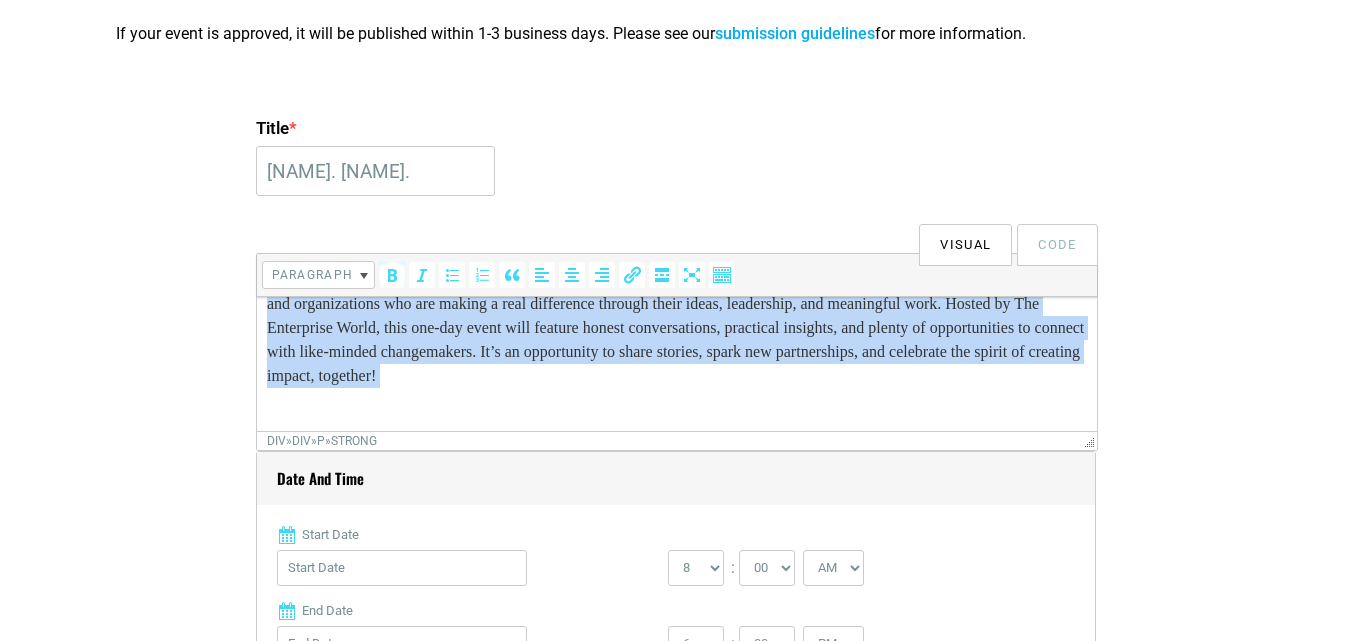 click on "The Global Icons of Impact 2025 is a special gathering that brings together inspiring leaders, entrepreneurs, and innovators from around the world. Taking place on 26th October 2025 in vibrant [CITY], the summit is all about honoring people and organizations who are making a real difference through their ideas, leadership, and meaningful work. Hosted by The Enterprise World, this one-day event will feature honest conversations, practical insights, and plenty of opportunities to connect with like-minded changemakers. It’s an opportunity to share stories, spark new partnerships, and celebrate the spirit of creating impact, together!" at bounding box center [676, 316] 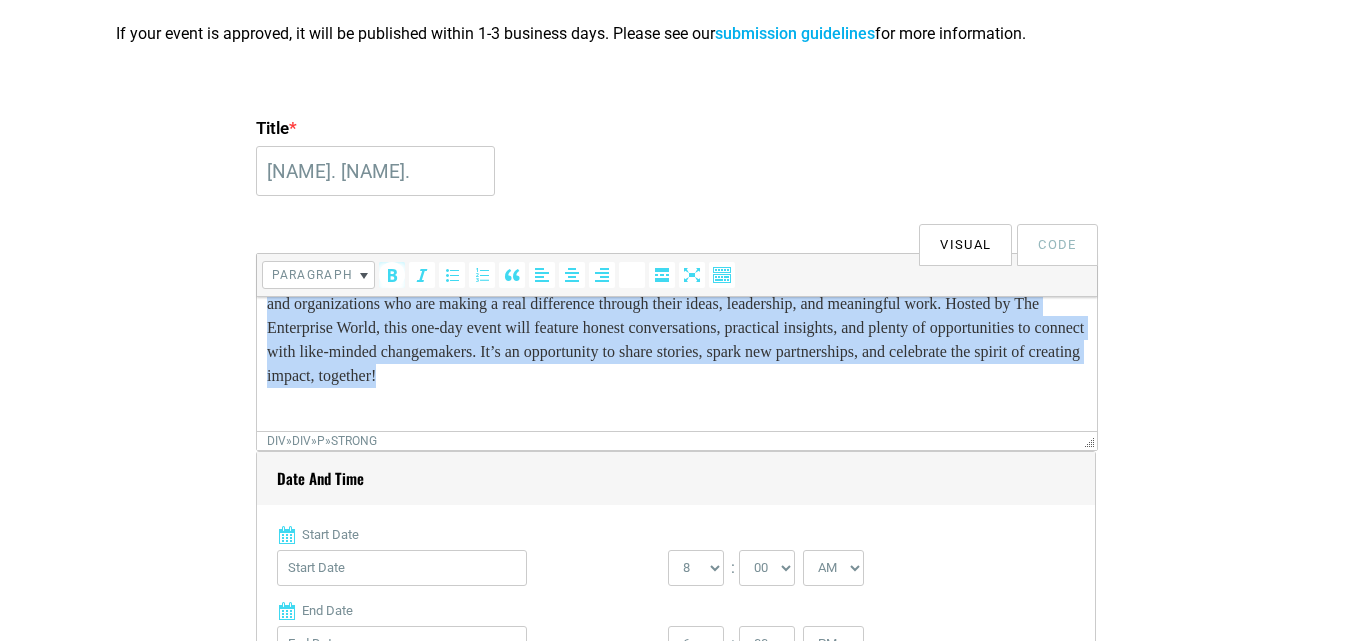 click at bounding box center [632, 275] 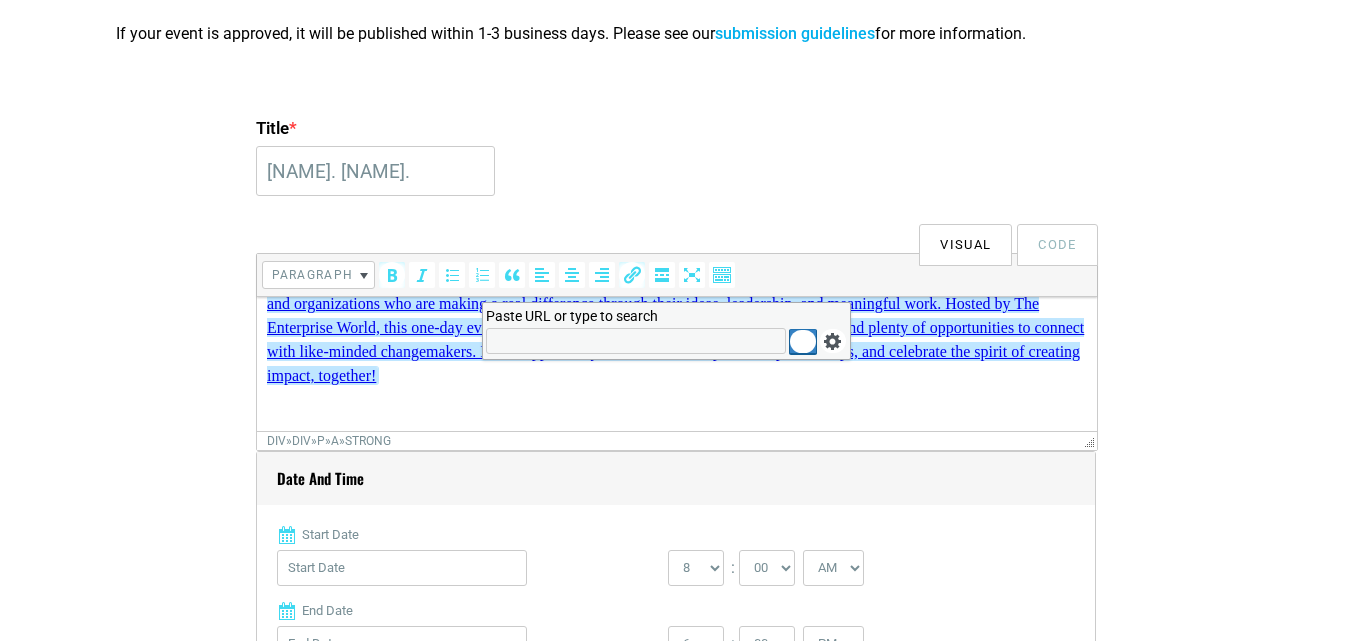 type on "https://theenterpriseworld.com/the-global-icons-of-impact-2025/" 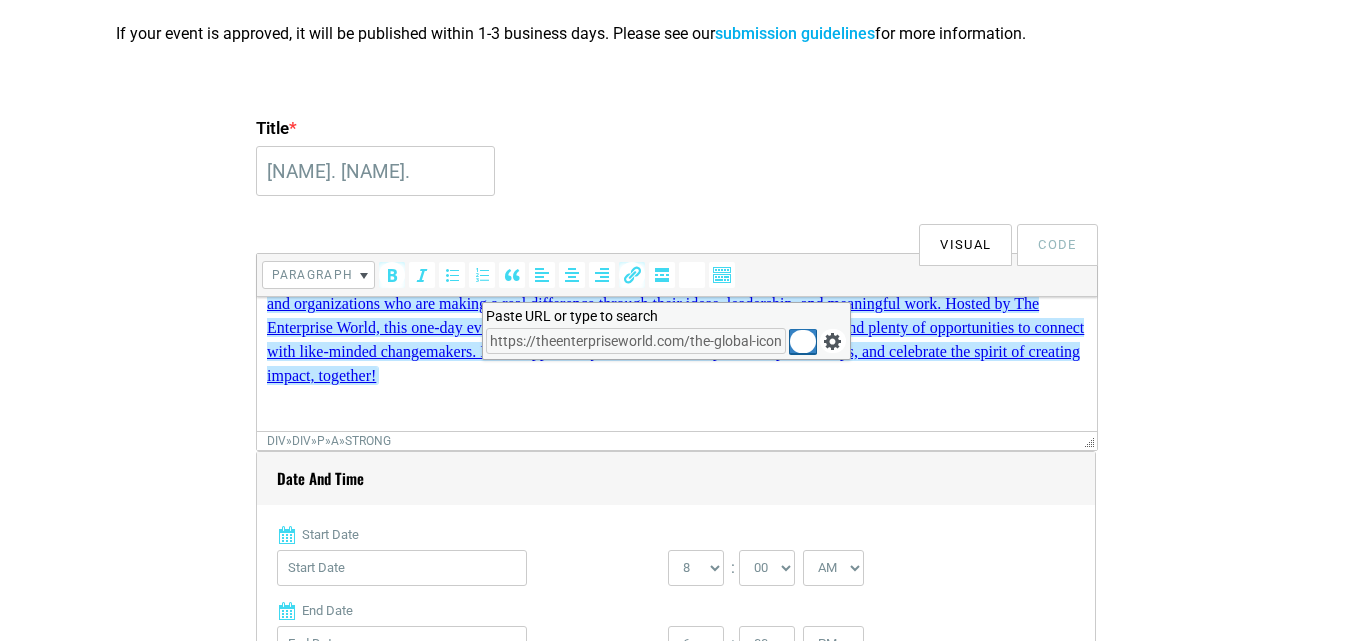 scroll, scrollTop: 0, scrollLeft: 114, axis: horizontal 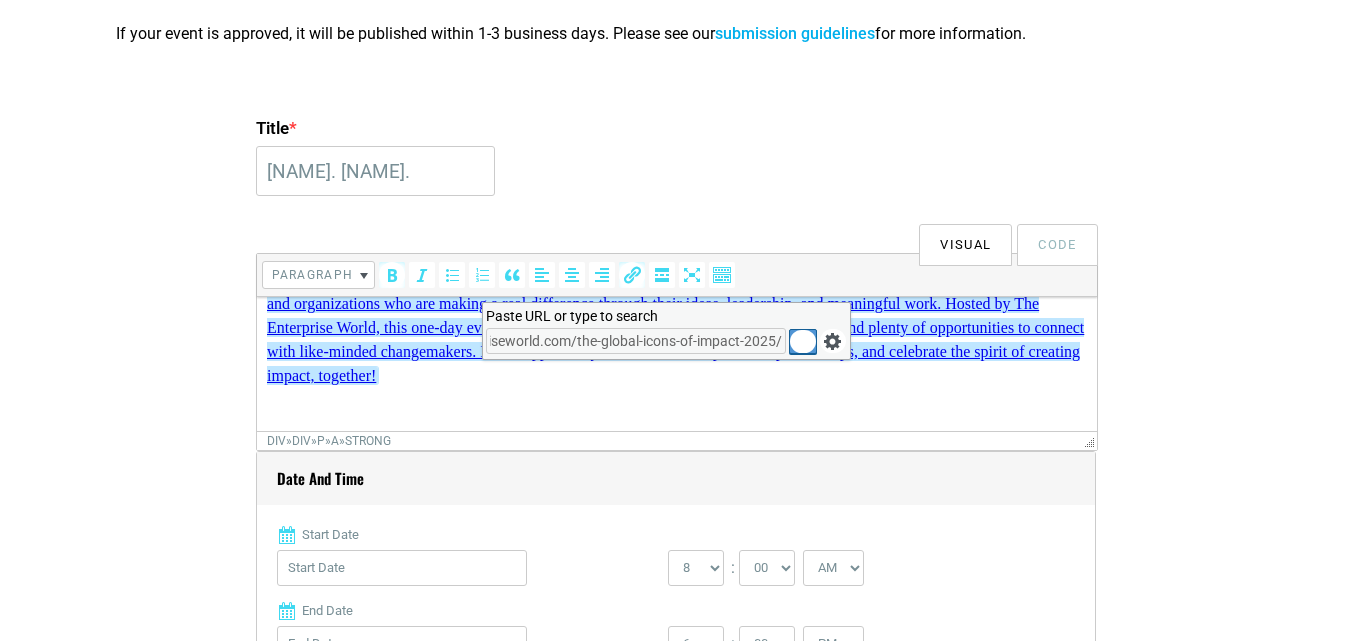 drag, startPoint x: 804, startPoint y: 349, endPoint x: 544, endPoint y: 51, distance: 395.47946 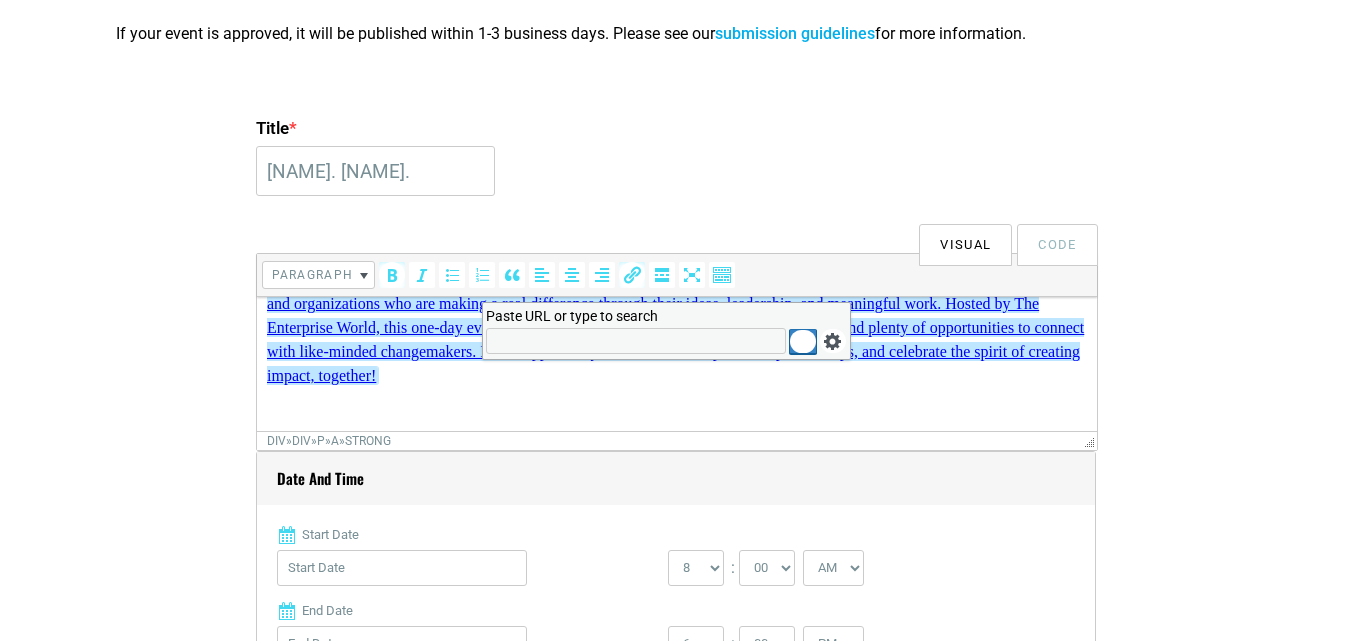 scroll, scrollTop: 0, scrollLeft: 0, axis: both 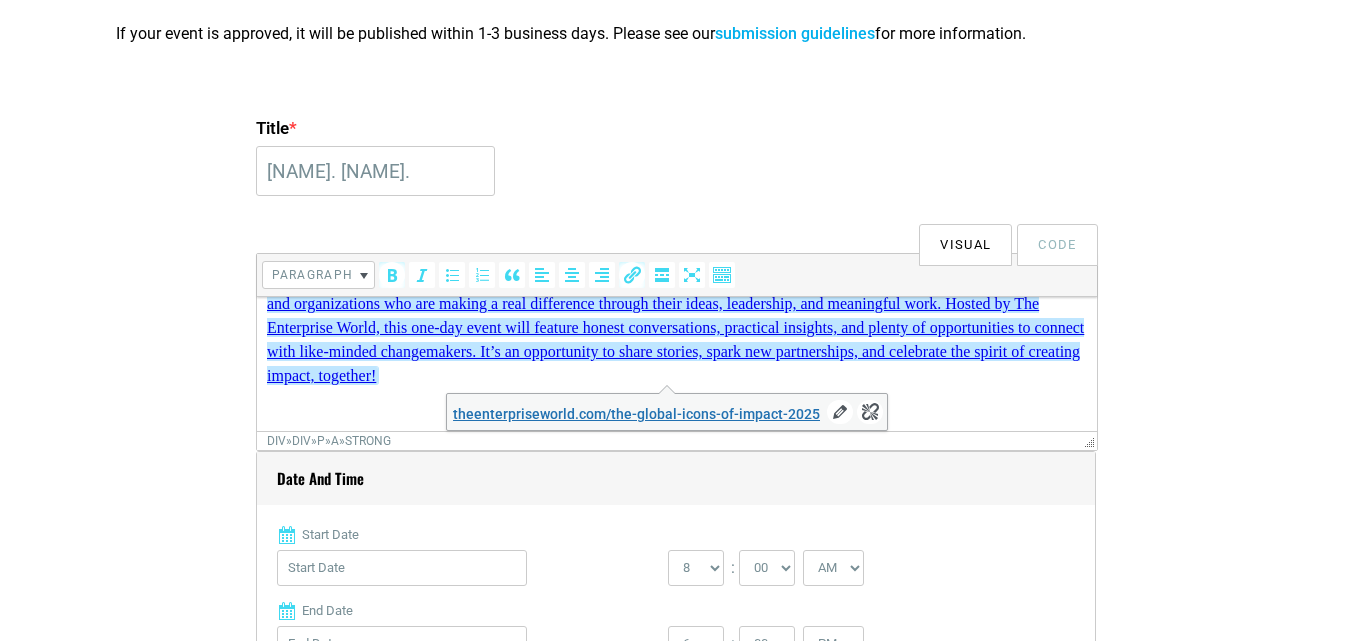 click on "The Global Icons of Impact 2025 is a special gathering that brings together inspiring leaders, entrepreneurs, and innovators from around the world. Taking place on 26th October 2025 in vibrant [CITY], the summit is all about honoring people and organizations who are making a real difference through their ideas, leadership, and meaningful work. Hosted by The Enterprise World, this one-day event will feature honest conversations, practical insights, and plenty of opportunities to connect with like-minded changemakers. It’s an opportunity to share stories, spark new partnerships, and celebrate the spirit of creating impact, together!" at bounding box center (676, 316) 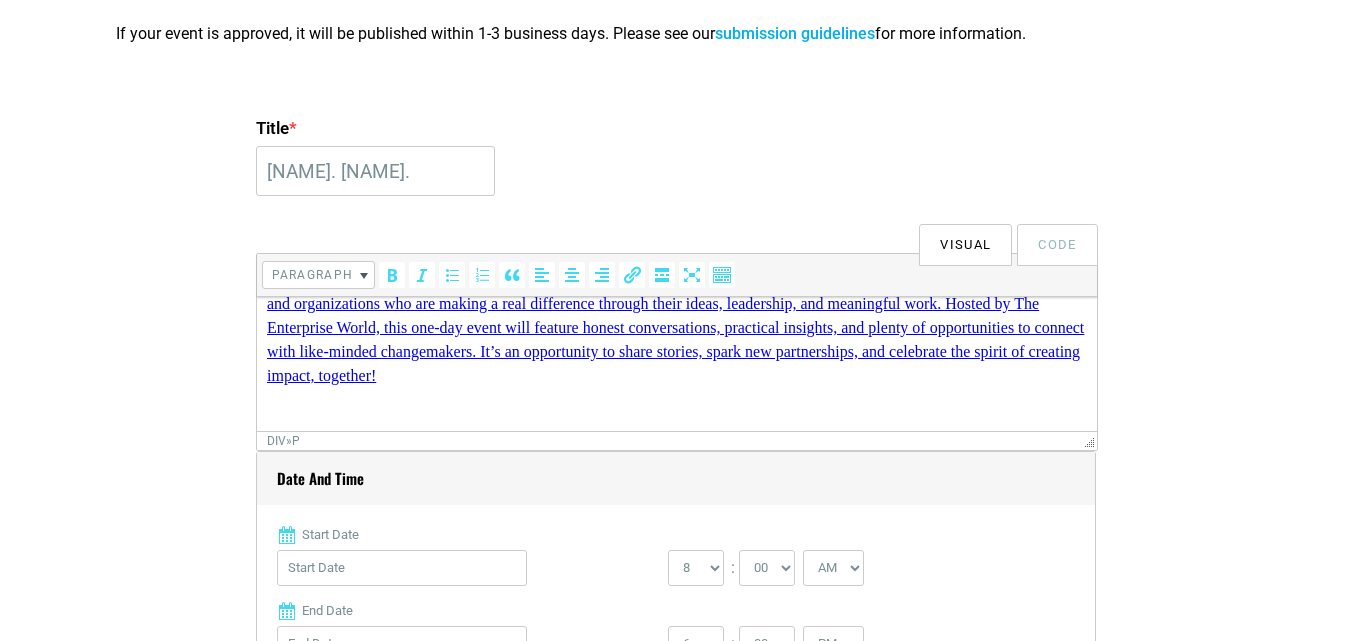type 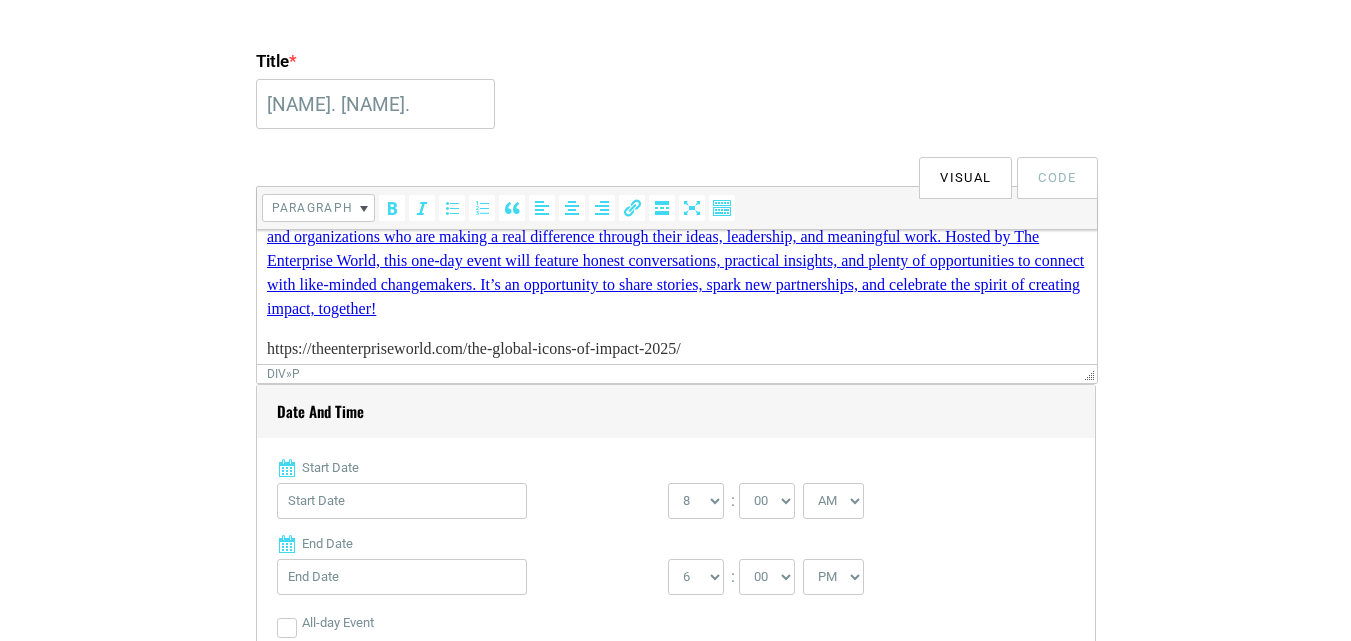 scroll, scrollTop: 700, scrollLeft: 0, axis: vertical 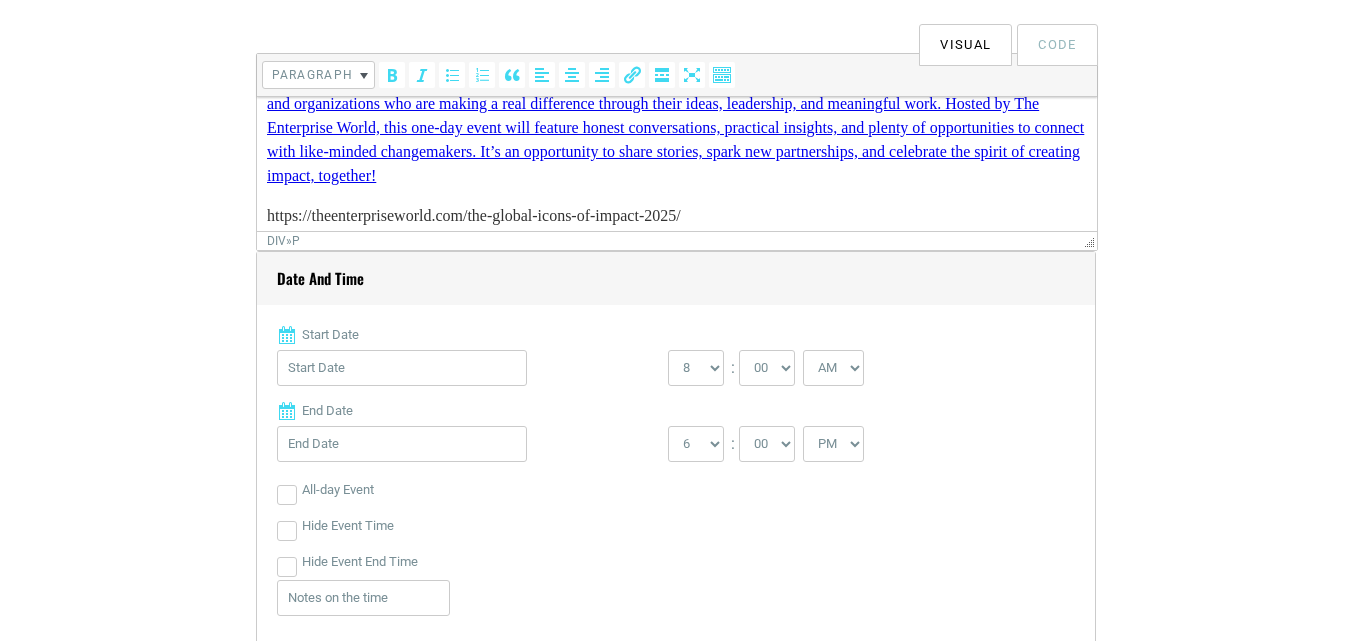 drag, startPoint x: 409, startPoint y: 348, endPoint x: 407, endPoint y: 368, distance: 20.09975 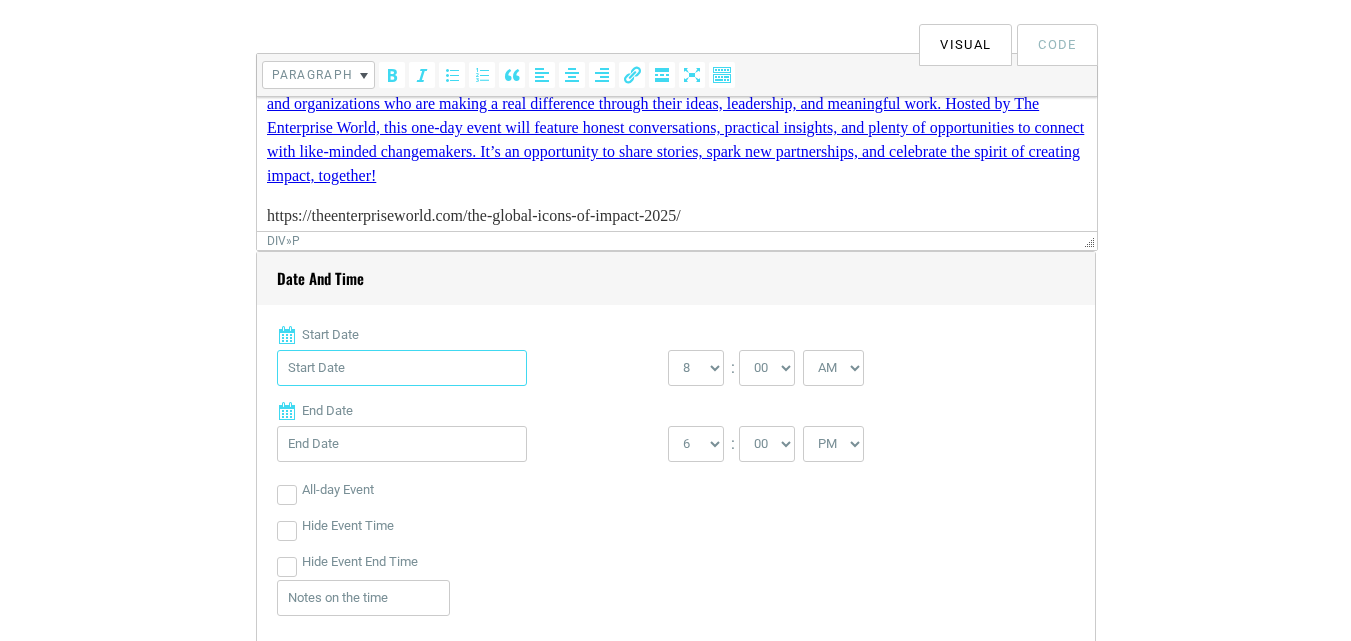 click on "Start Date" at bounding box center (402, 368) 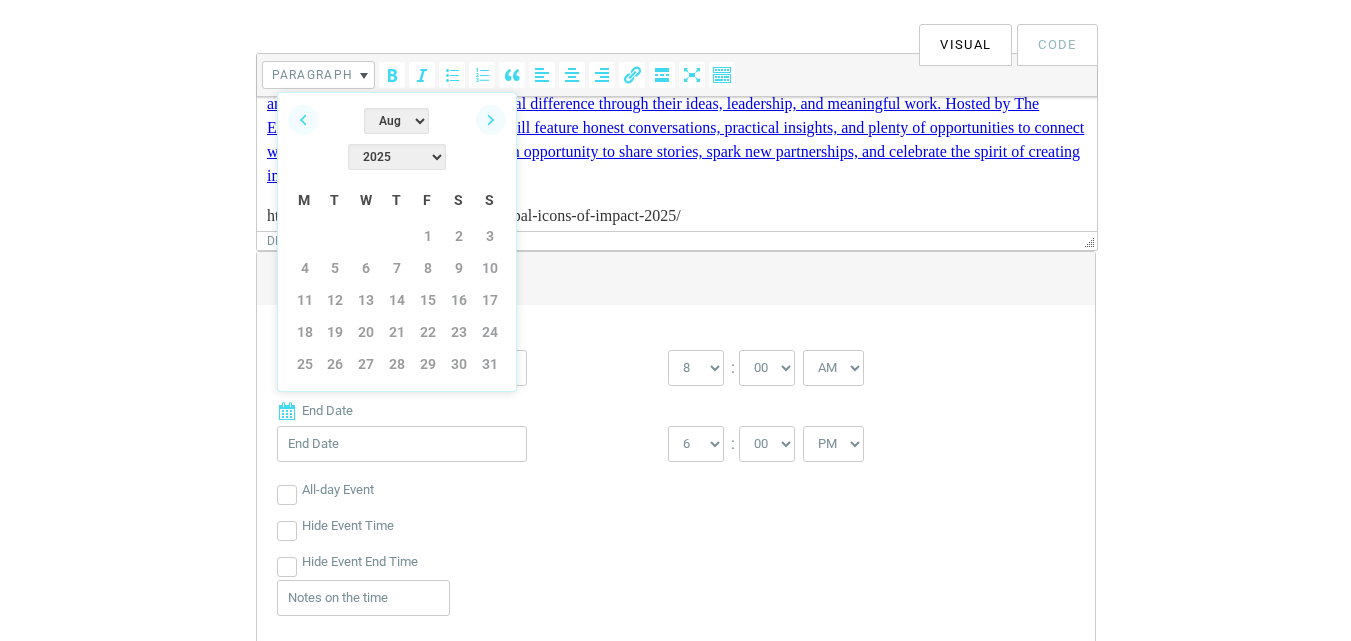 click on "[MONTH] [MONTH] [MONTH] [MONTH] [MONTH] [MONTH] [MONTH] [MONTH] [MONTH] [MONTH] [MONTH] [MONTH] [YEAR] [YEAR] [YEAR] [YEAR] [YEAR] [YEAR] [YEAR] [YEAR] [YEAR] [YEAR]" at bounding box center [397, 139] 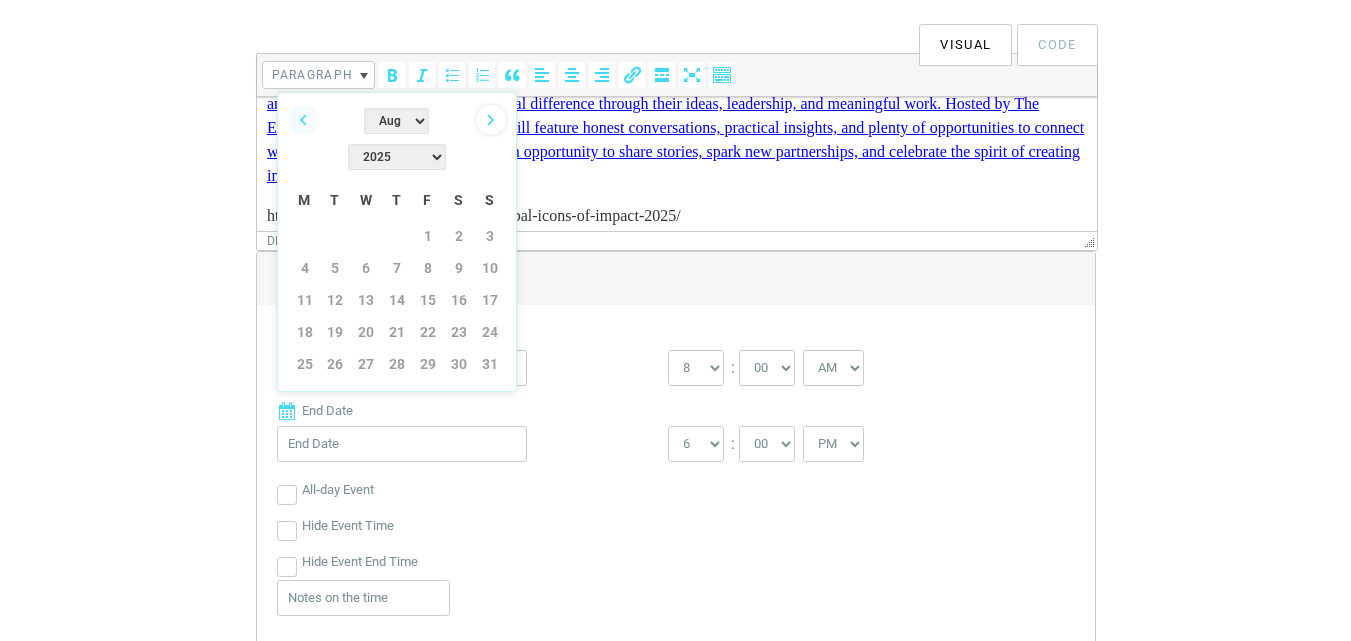 click on "Next" at bounding box center (491, 120) 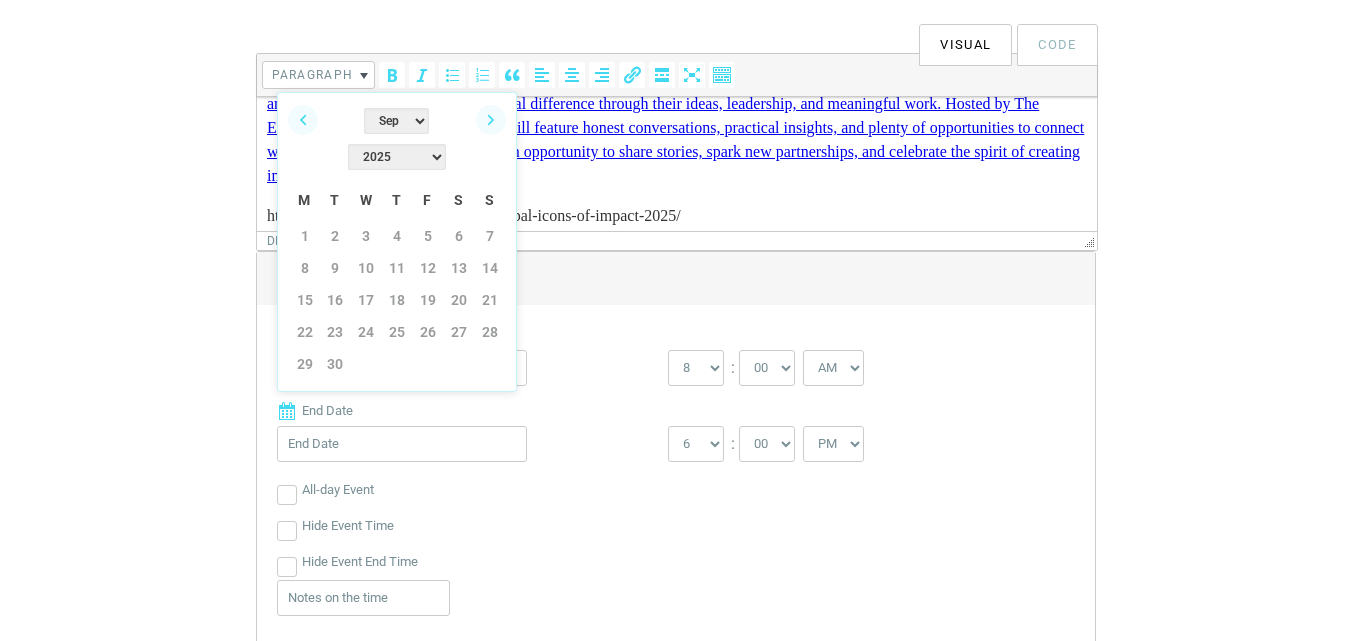 click on "Next" at bounding box center [491, 120] 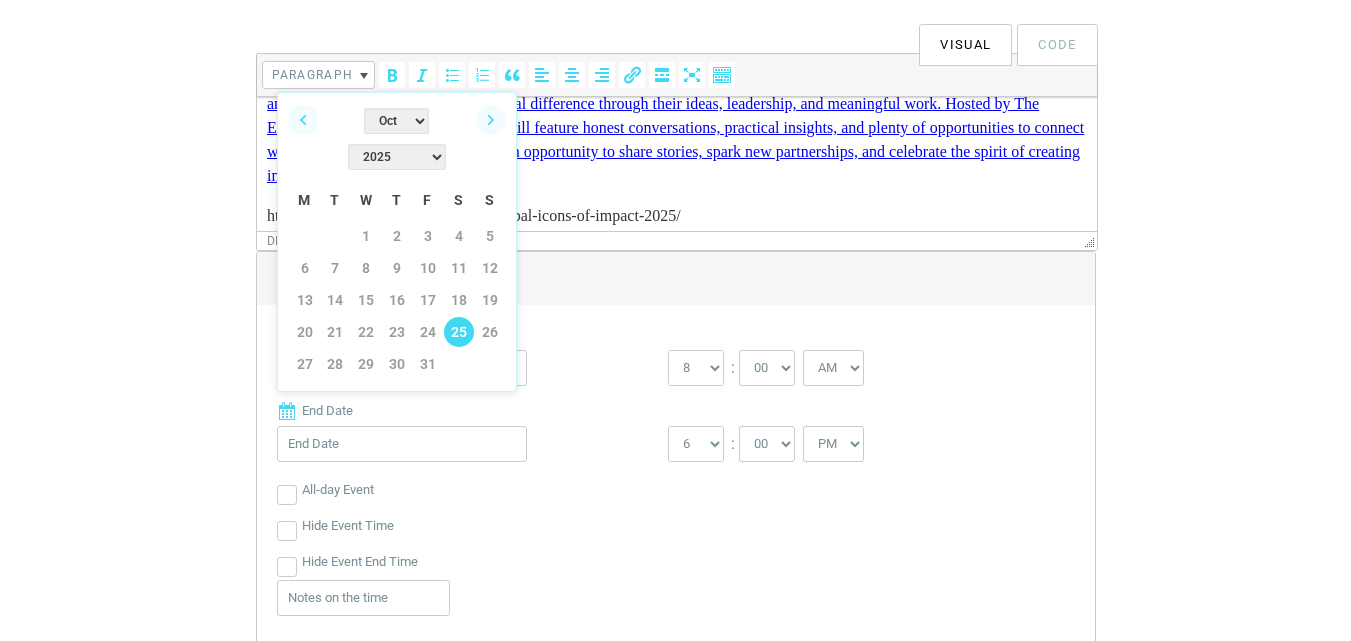click on "25" at bounding box center (459, 332) 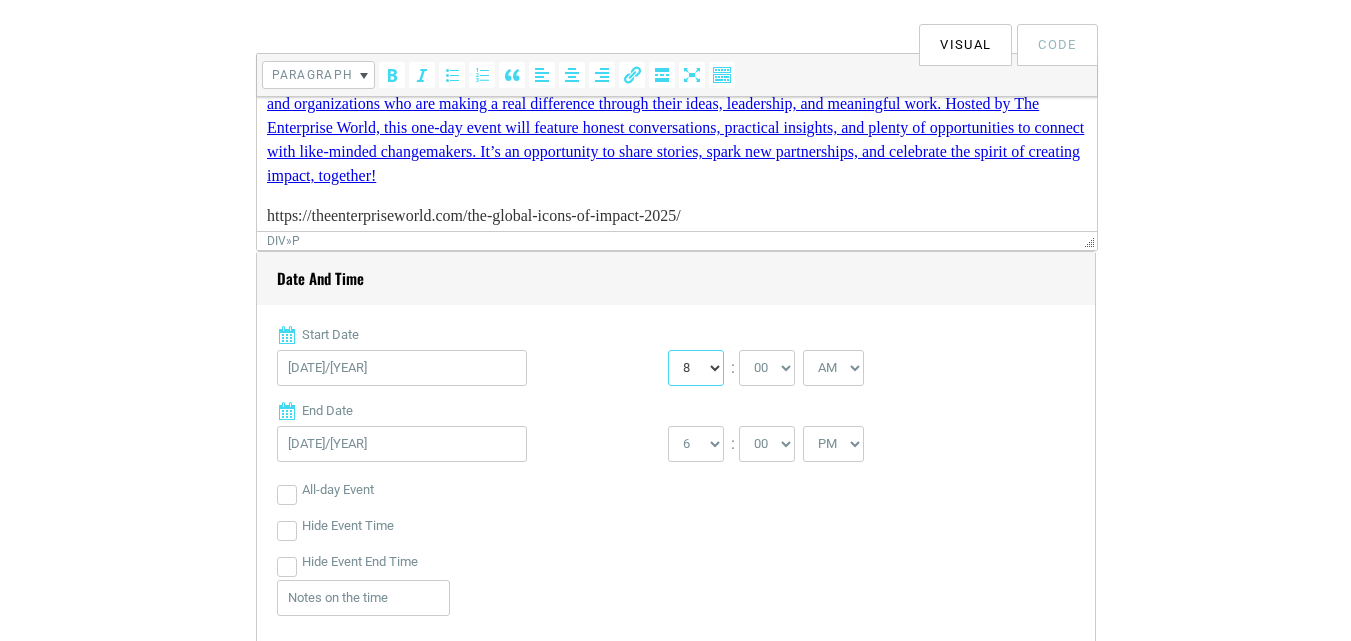 click on "0
1
2
3
4
5
6
7
8
9
10
11
12" at bounding box center (696, 368) 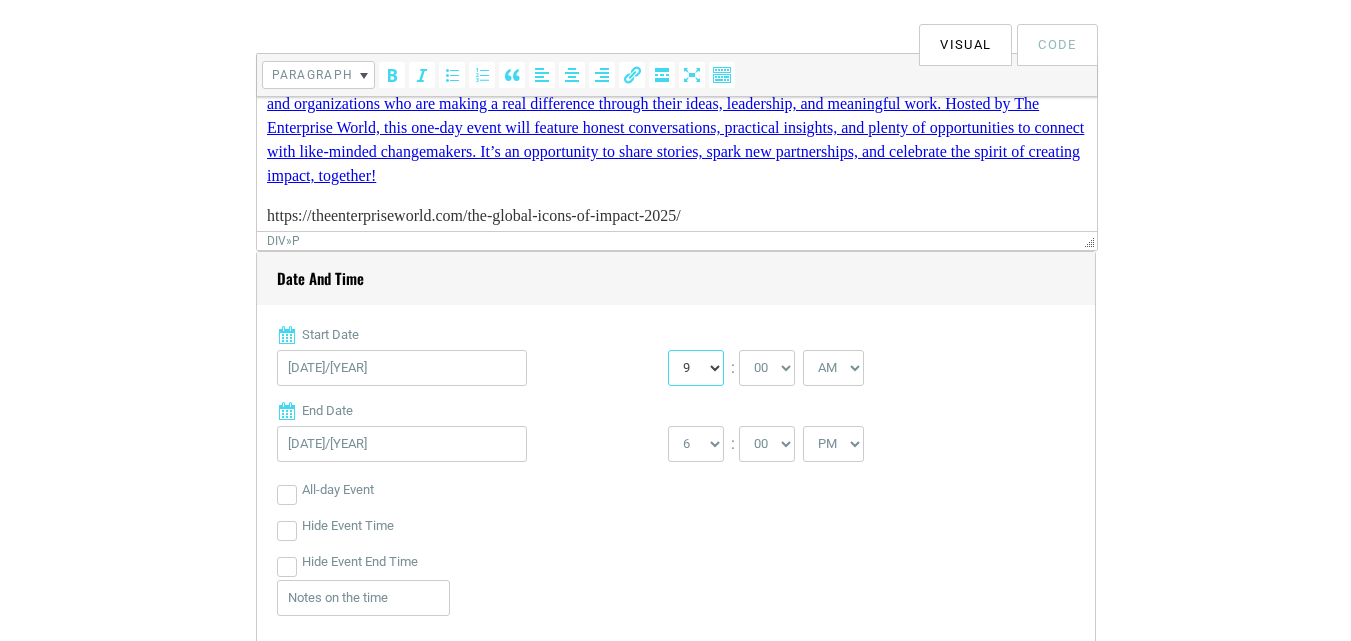 click on "0
1
2
3
4
5
6
7
8
9
10
11
12" at bounding box center [696, 368] 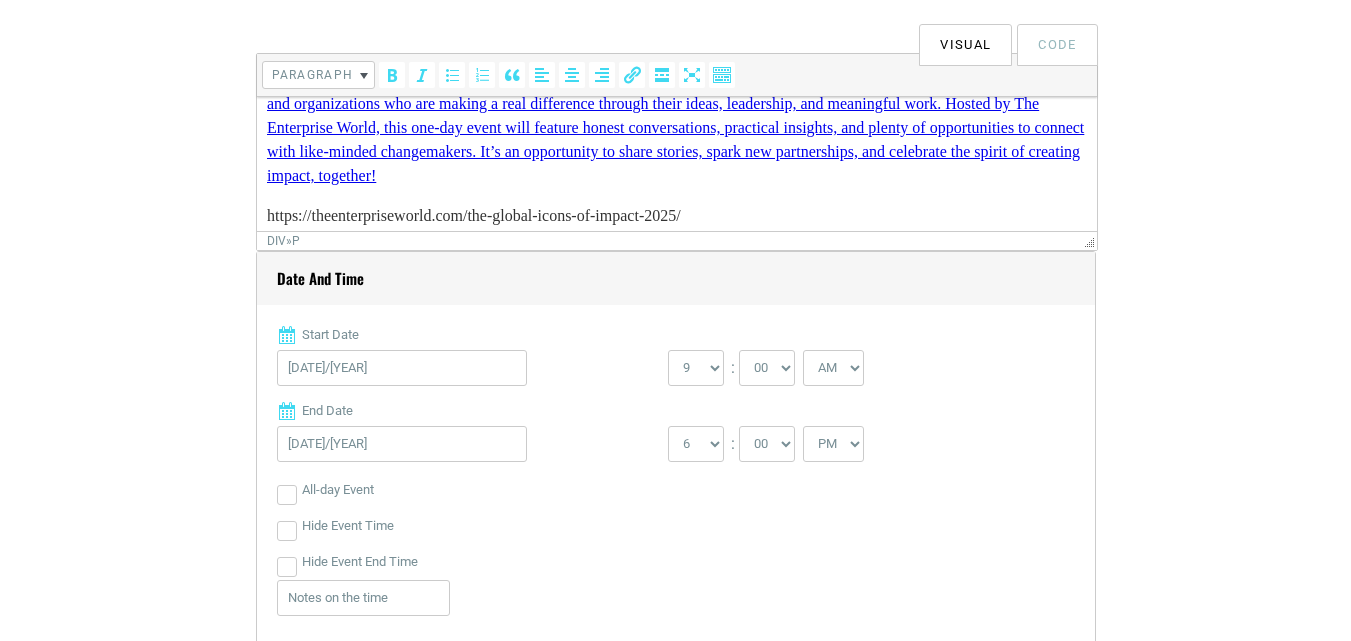 click on "[DATE]/[YEAR]" at bounding box center [472, 449] 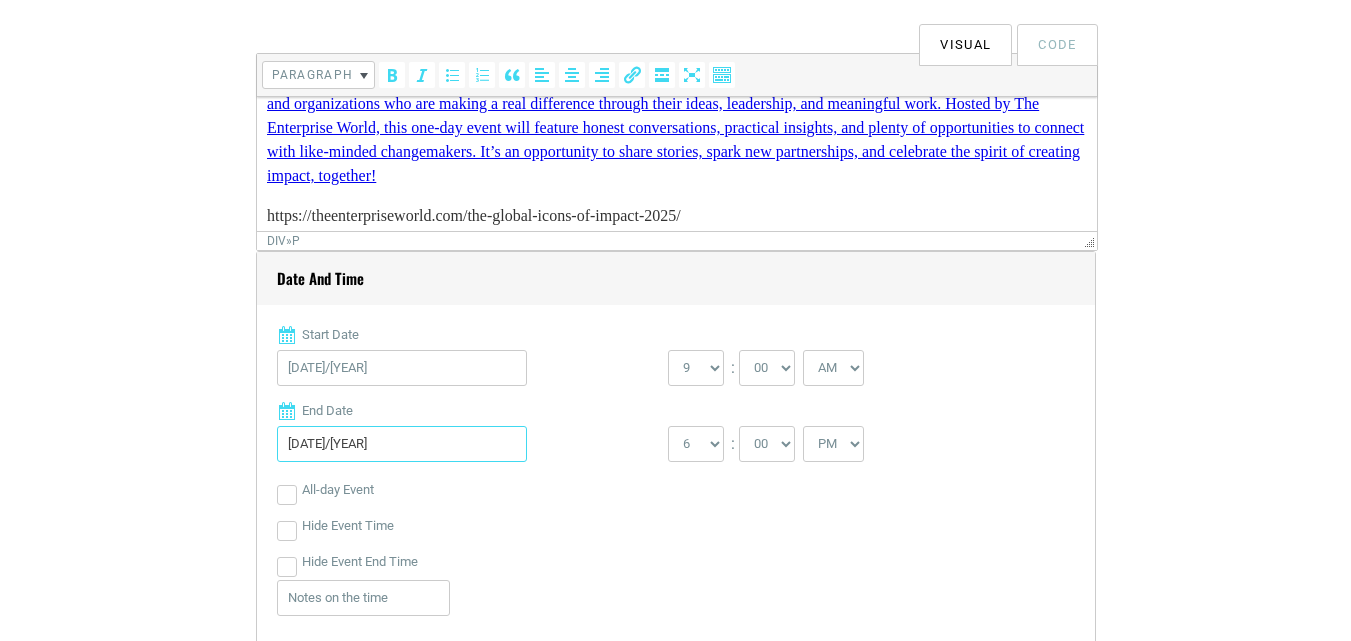 click on "[DATE]/[YEAR]" at bounding box center [402, 444] 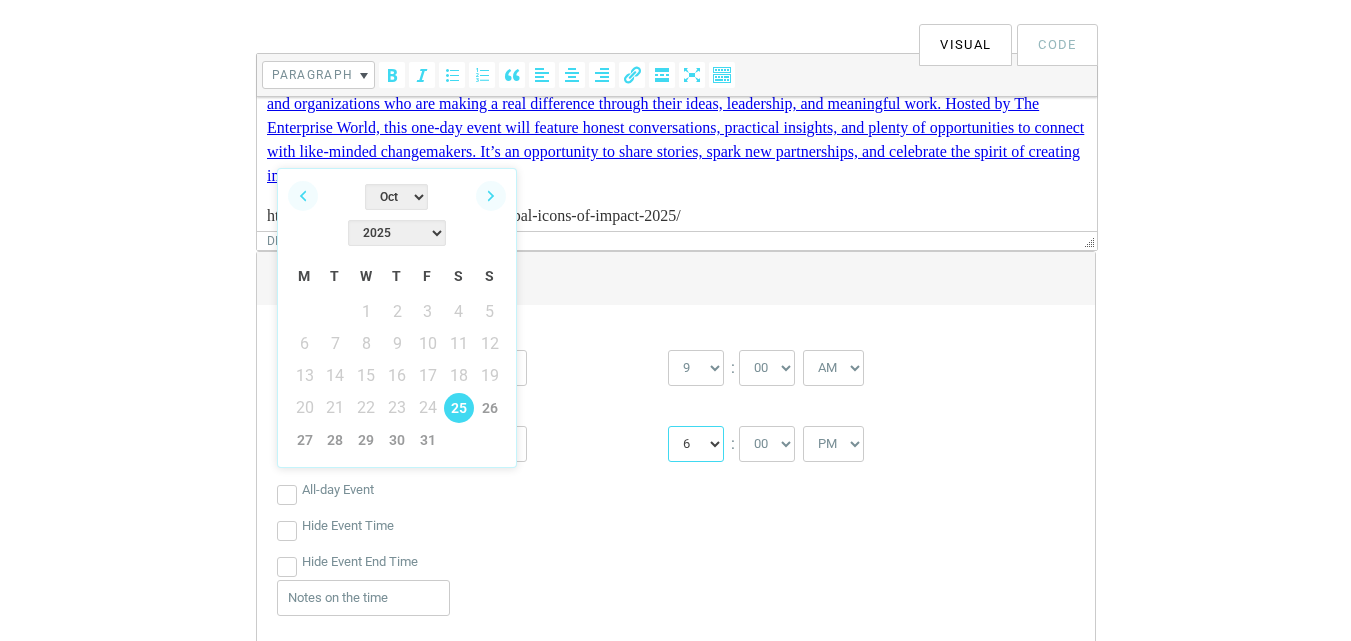click on "1
2
3
4
5
6
7
8
9
10
11
12" at bounding box center [696, 444] 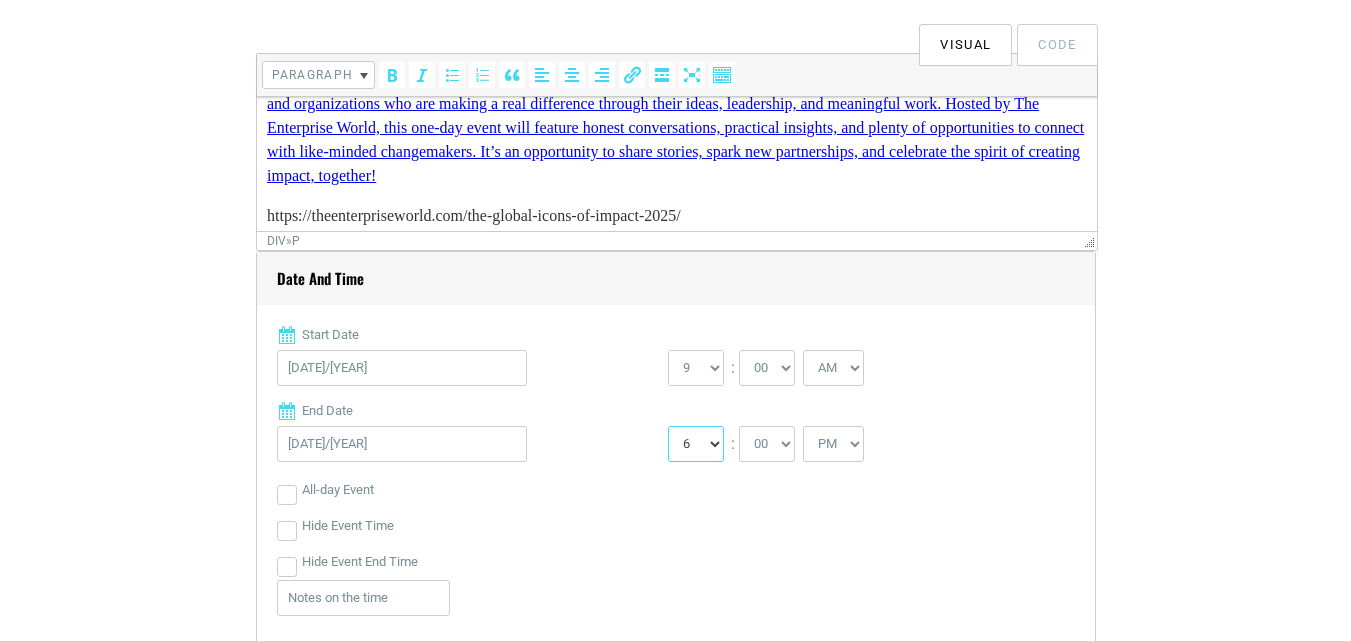 select on "5" 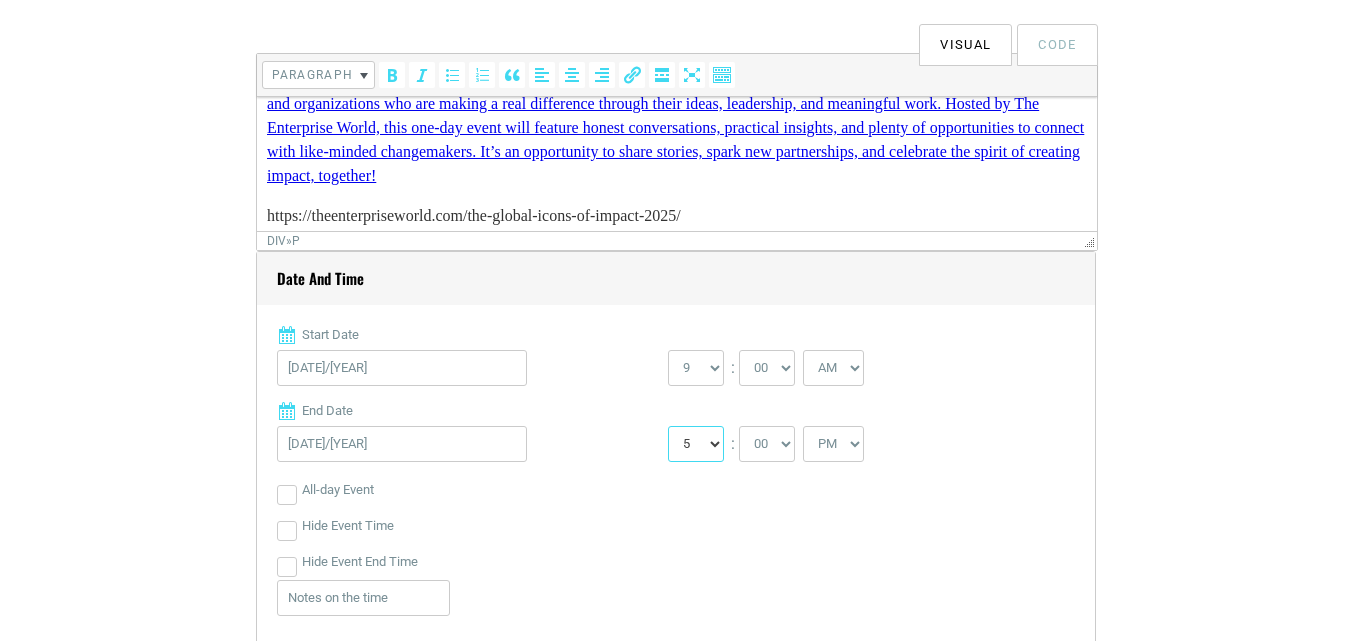 click on "1
2
3
4
5
6
7
8
9
10
11
12" at bounding box center [696, 444] 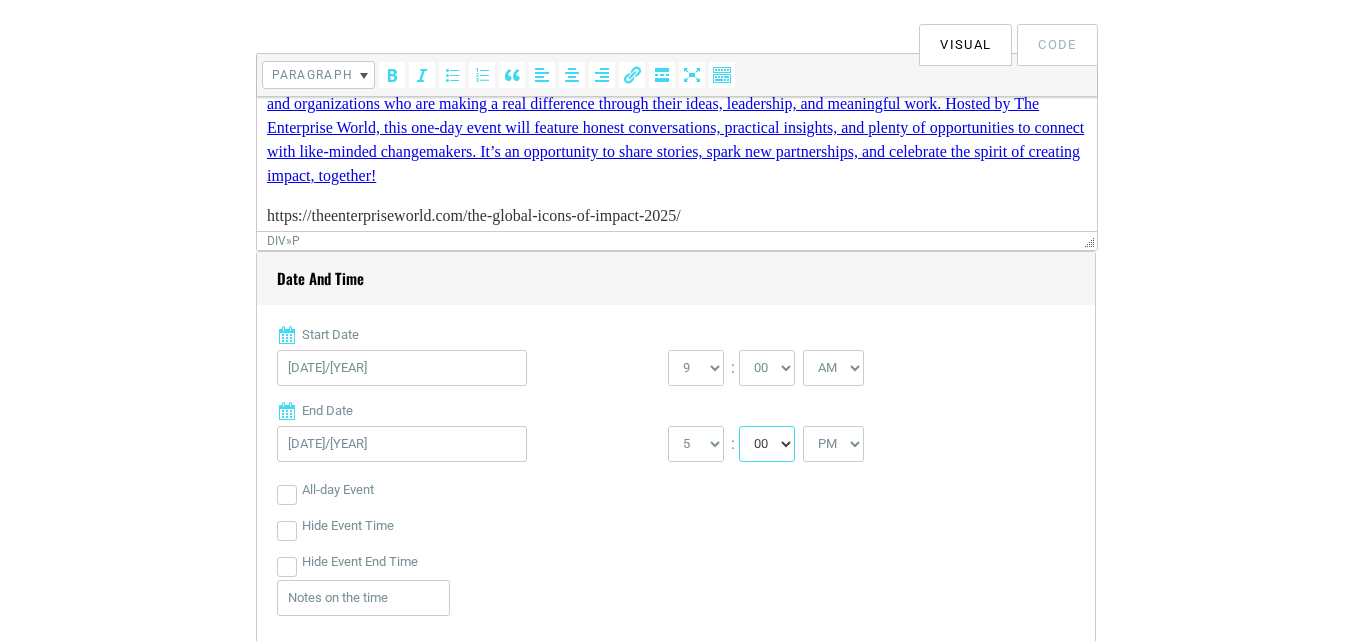 click on "00
05
10
15
20
25
30
35
40
45
50
55" at bounding box center (767, 444) 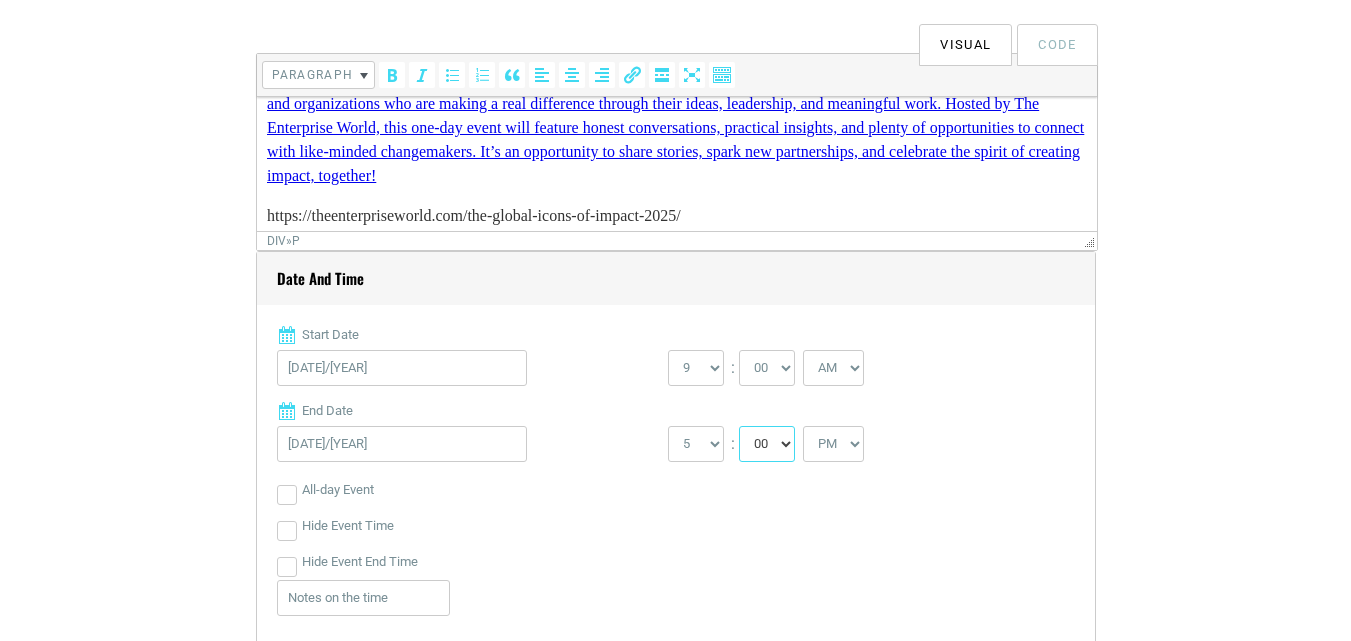 select on "30" 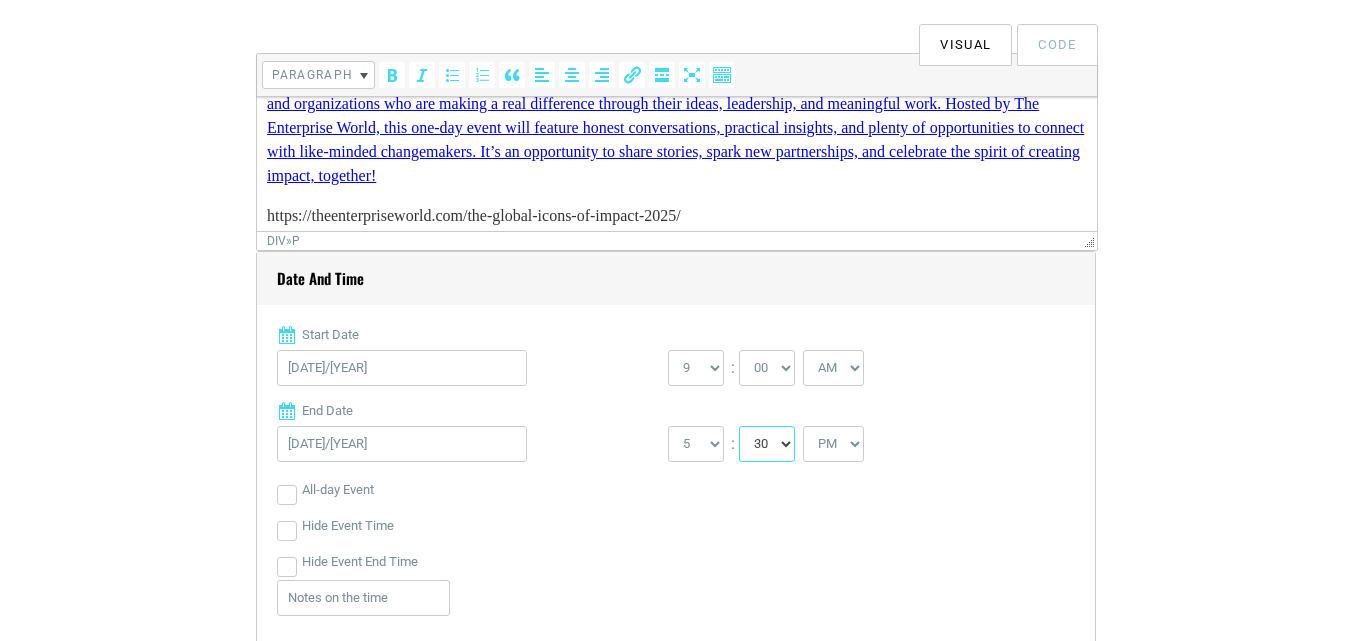 click on "00
05
10
15
20
25
30
35
40
45
50
55" at bounding box center [767, 444] 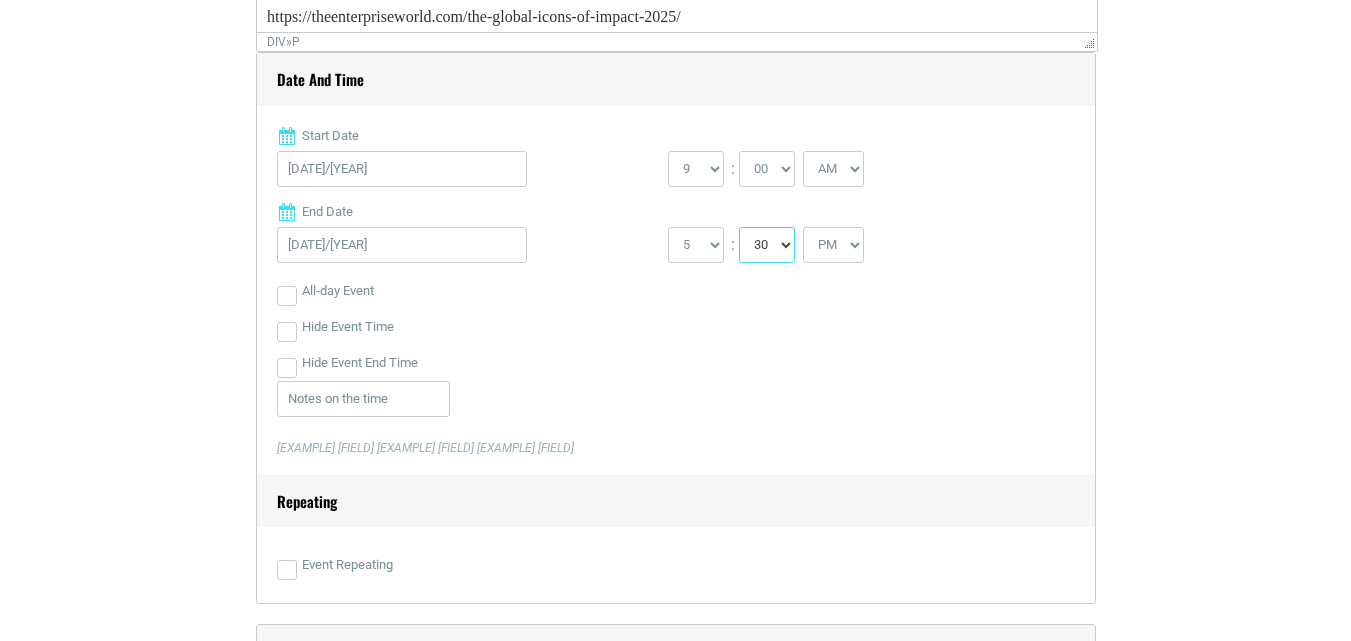 scroll, scrollTop: 900, scrollLeft: 0, axis: vertical 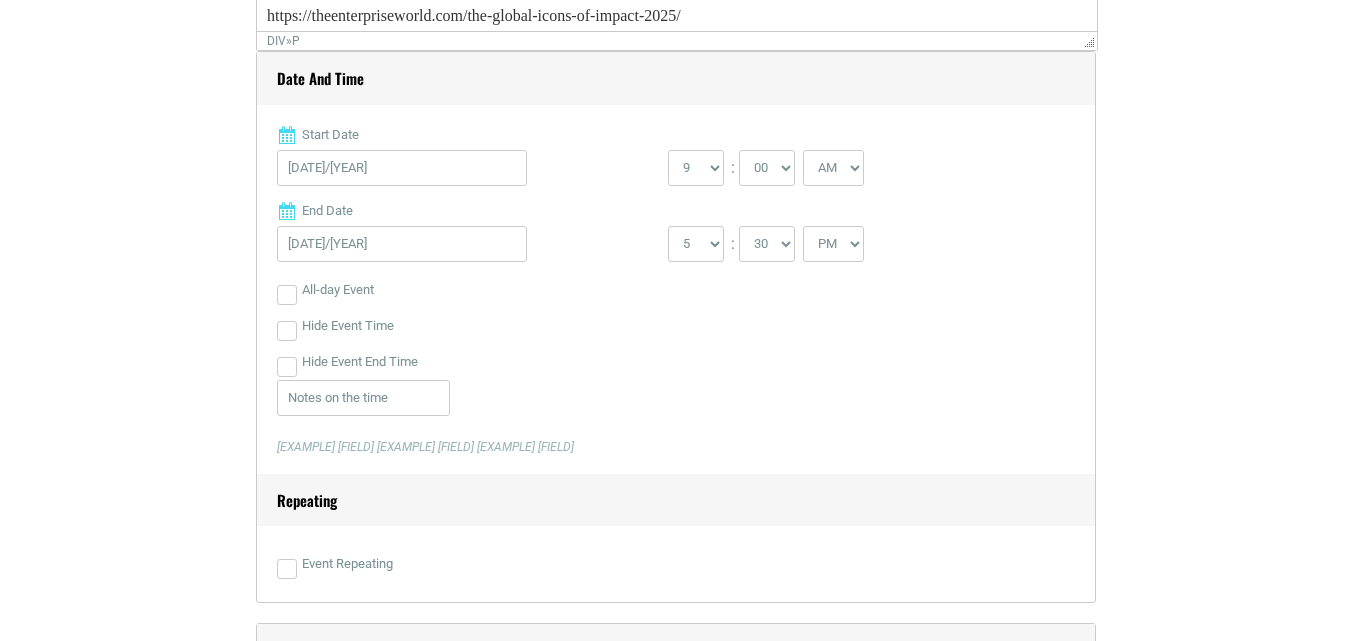 click on "All-day Event" at bounding box center (676, 290) 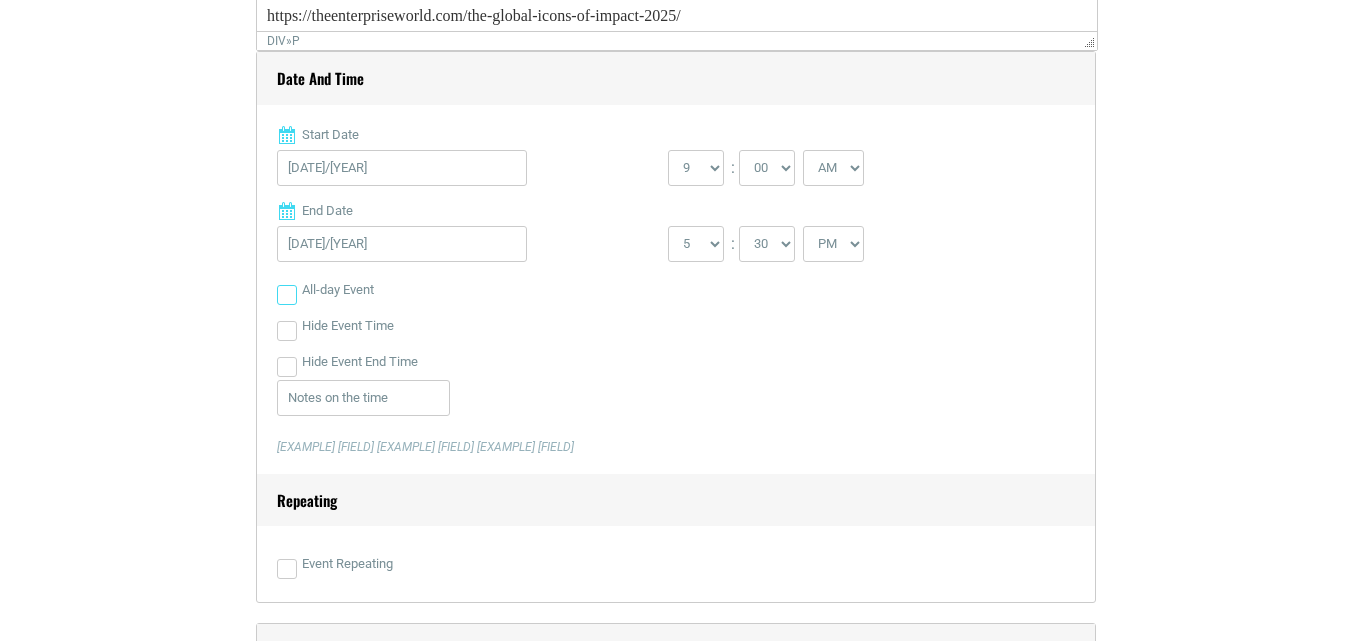 click on "All-day Event" at bounding box center [287, 295] 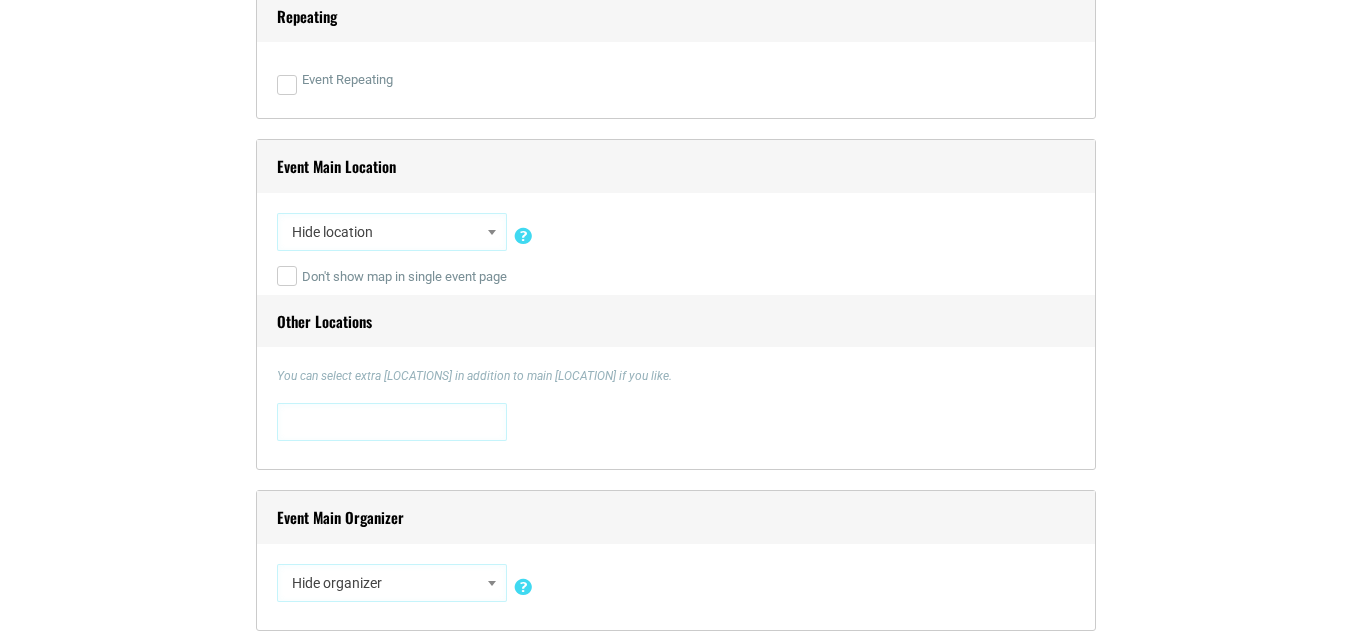 scroll, scrollTop: 1500, scrollLeft: 0, axis: vertical 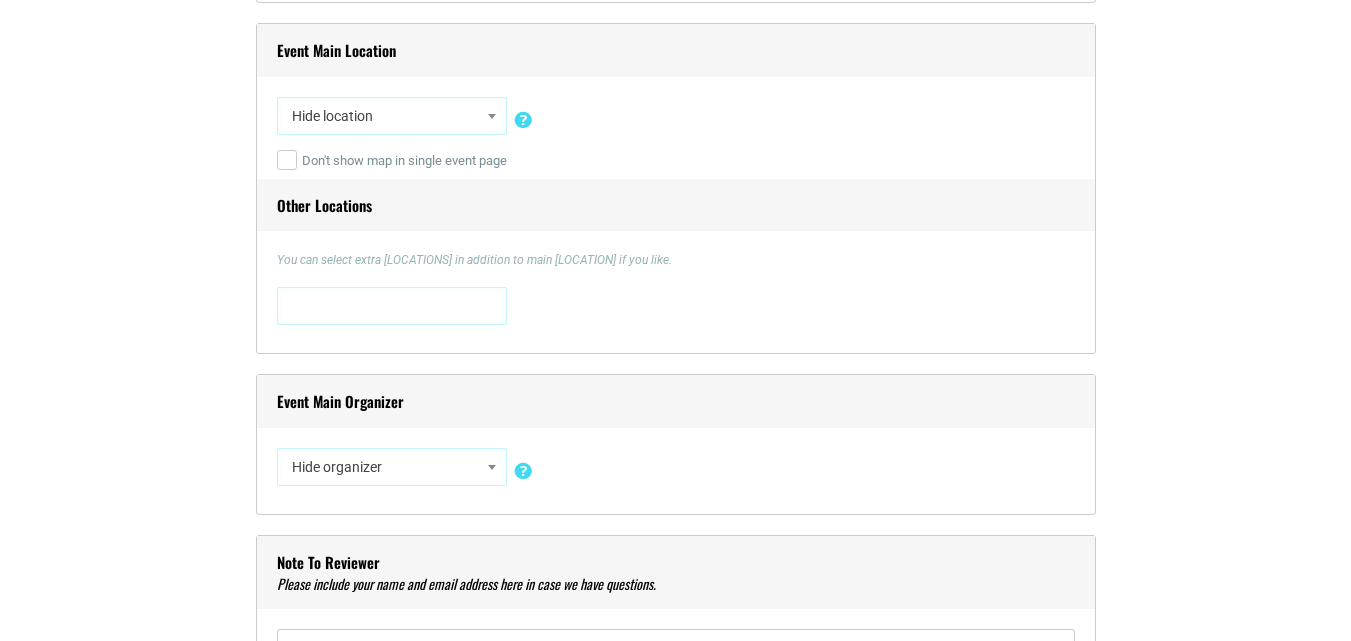 click on "Hide location" at bounding box center [392, 116] 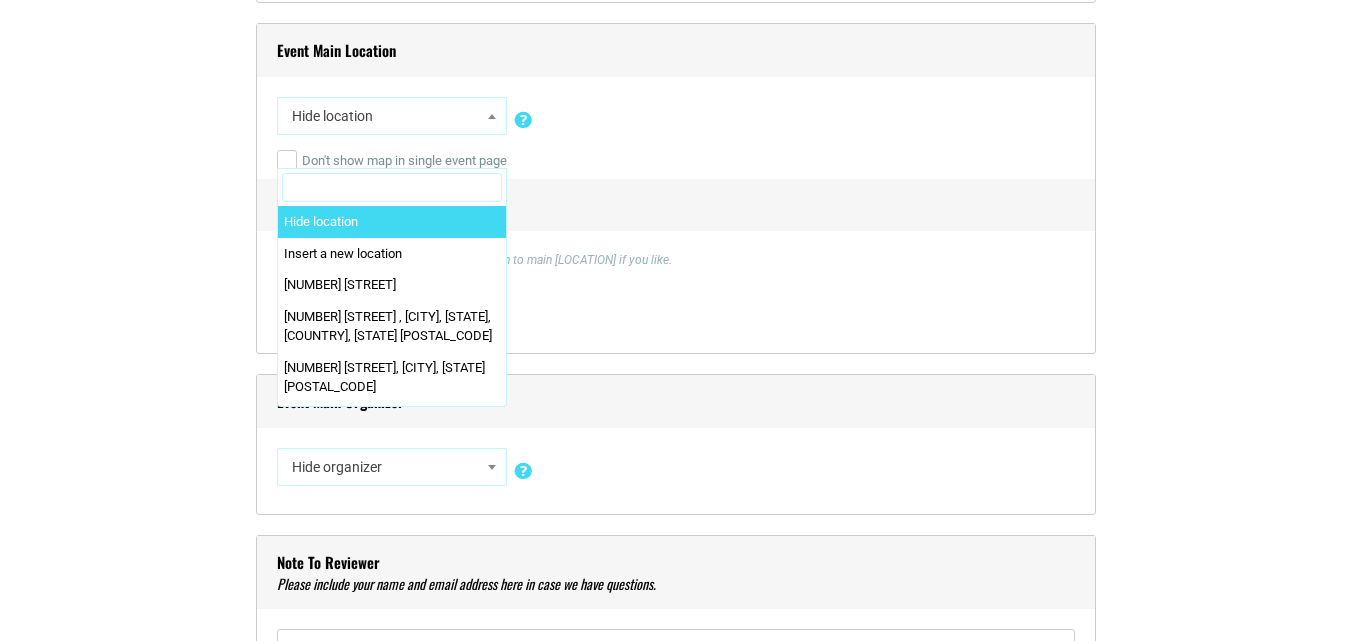 click on "Don't show map in single event page" at bounding box center [392, 161] 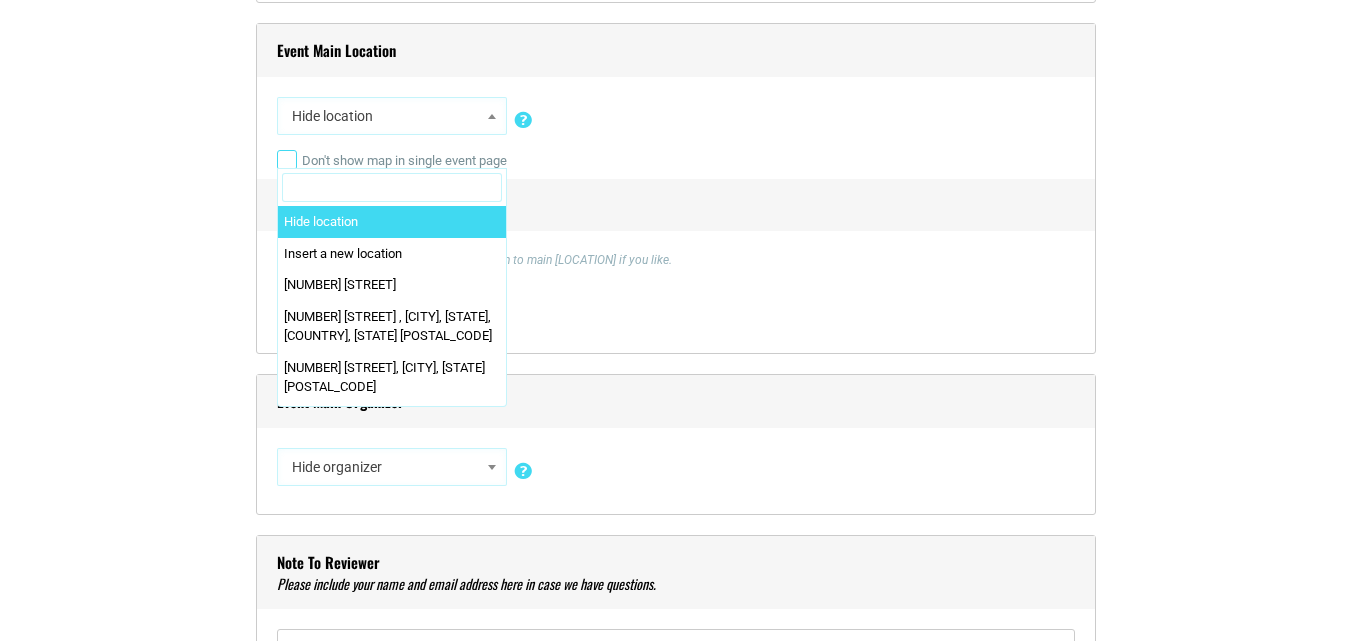 click on "Don't show map in single event page" at bounding box center (287, 160) 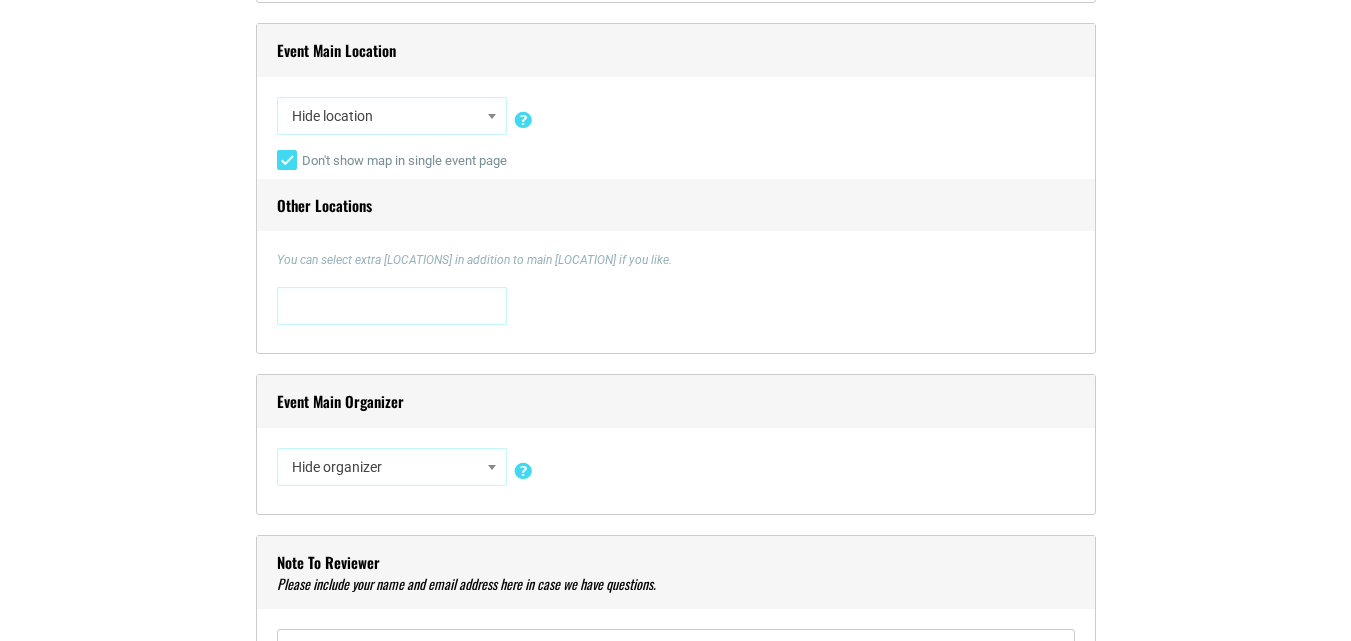 click on "Don't show map in single event page" at bounding box center (392, 161) 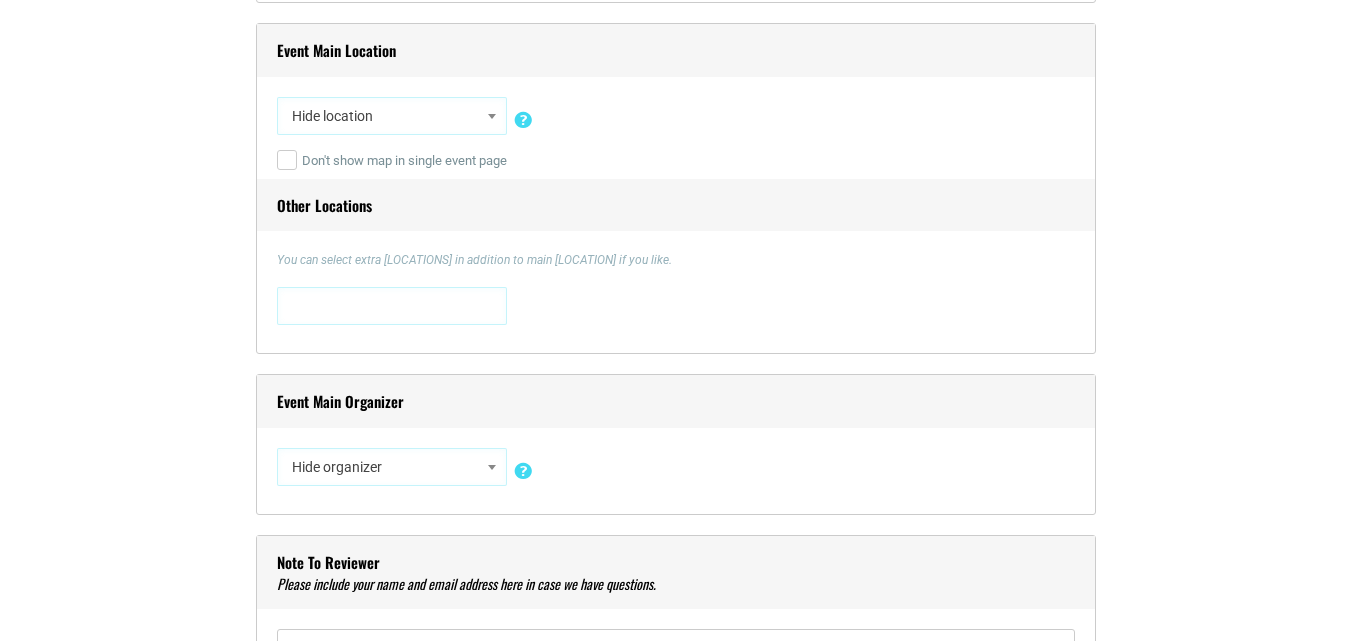click on "Hide location" at bounding box center (392, 116) 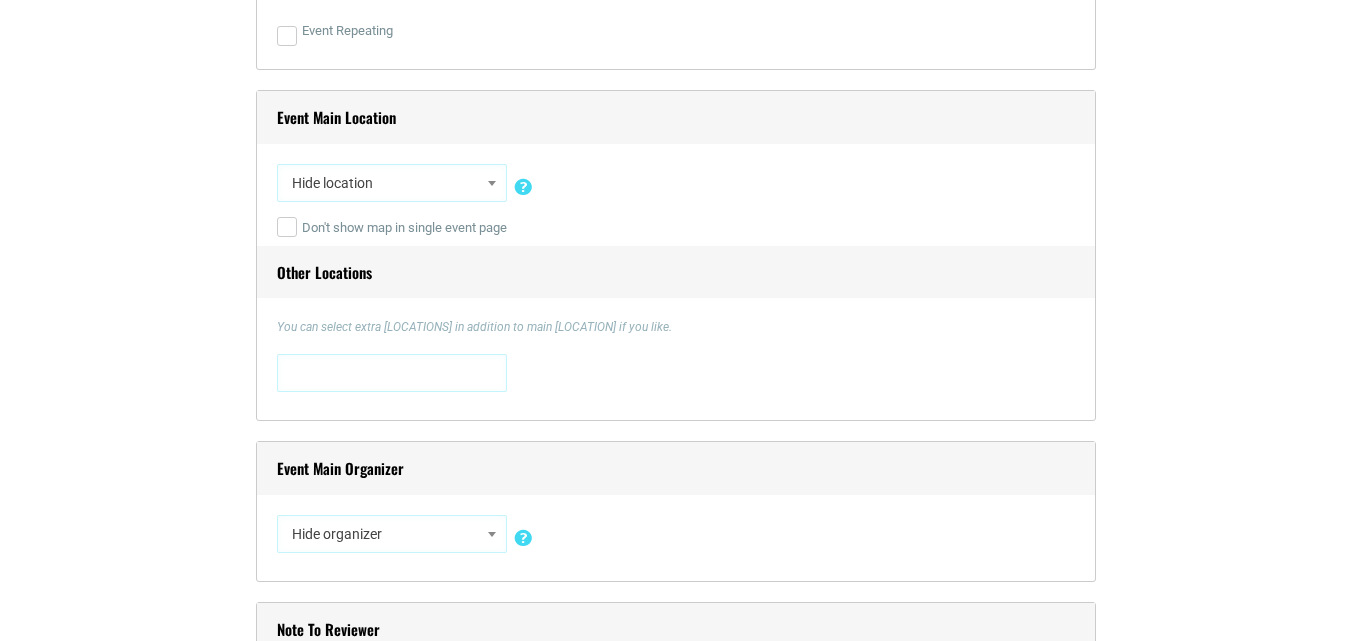 scroll, scrollTop: 1400, scrollLeft: 0, axis: vertical 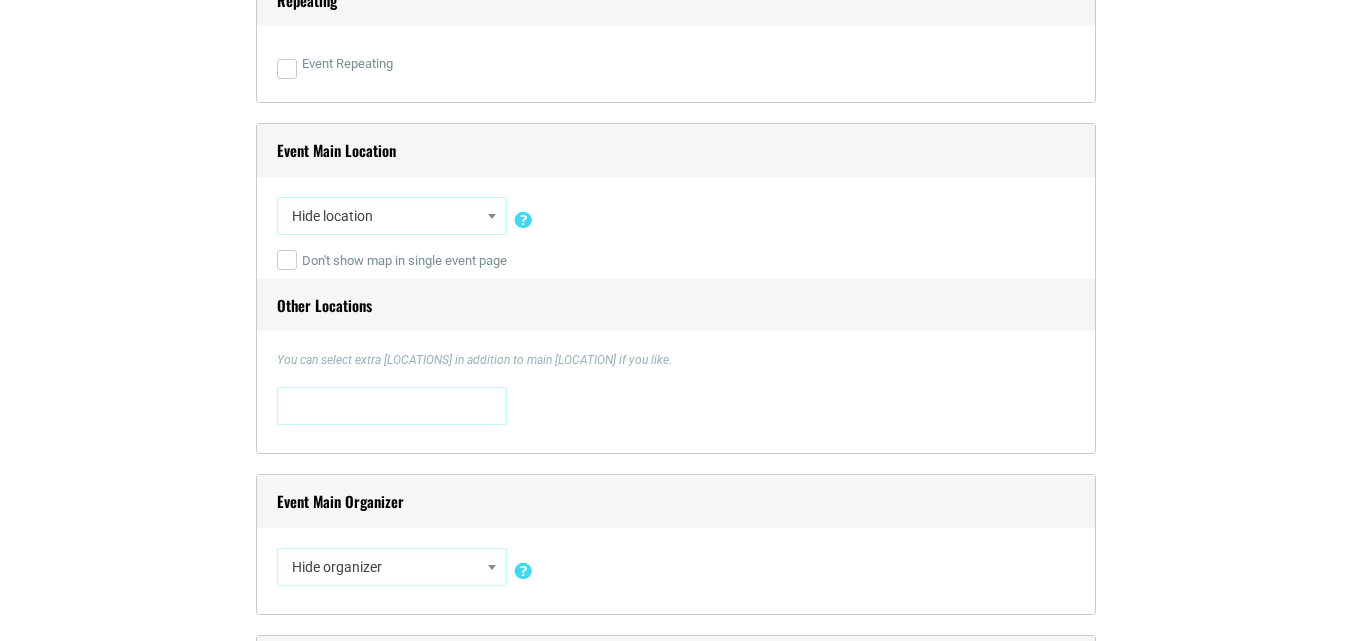 click at bounding box center (331, 403) 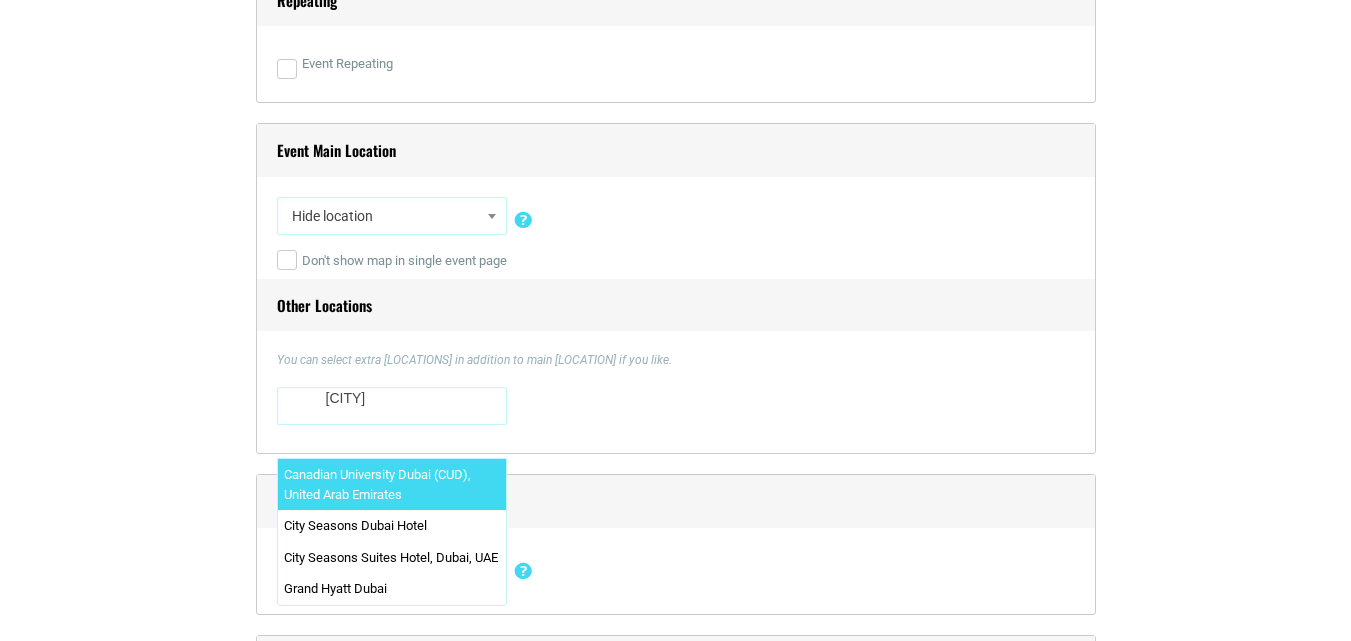 type on "[CITY]" 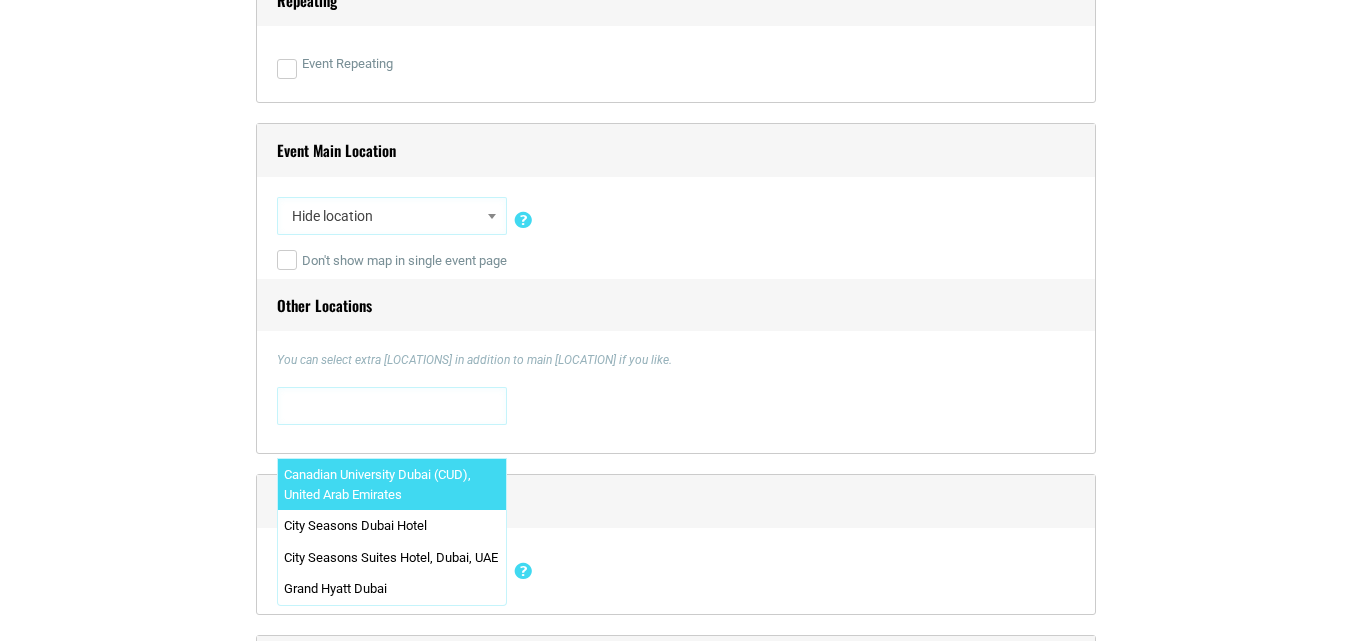 scroll, scrollTop: 11832, scrollLeft: 0, axis: vertical 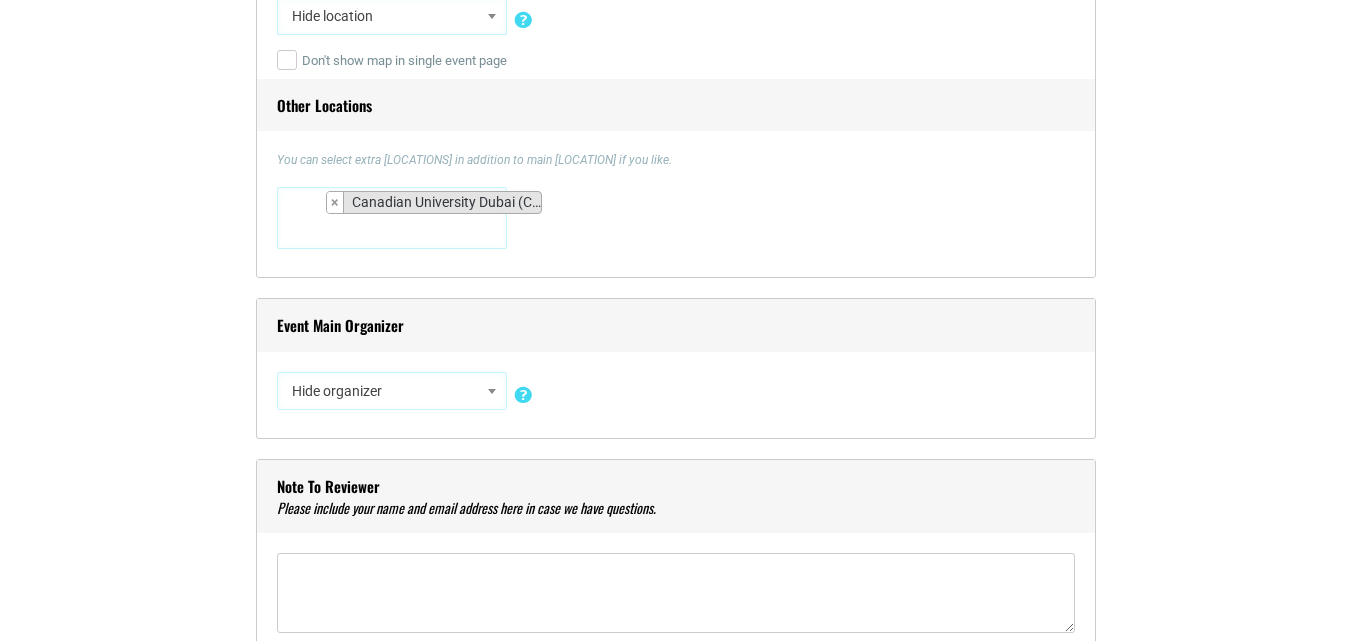 click on "Hide location" at bounding box center [392, 16] 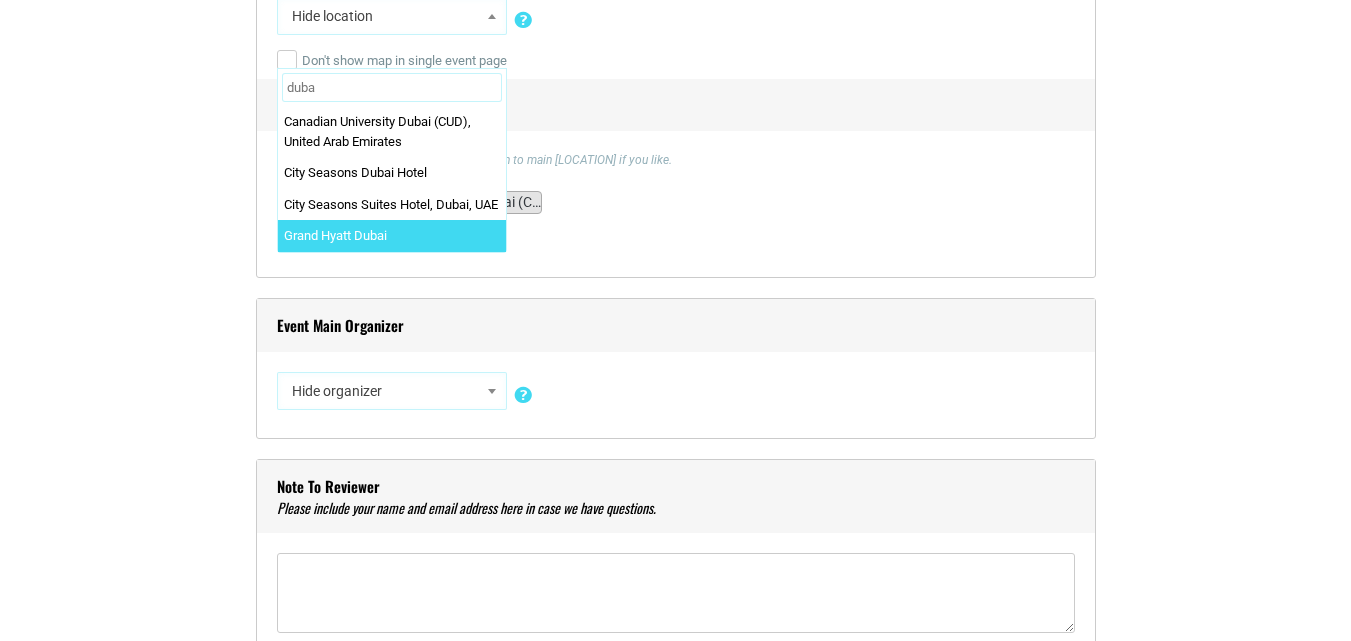 type on "duba" 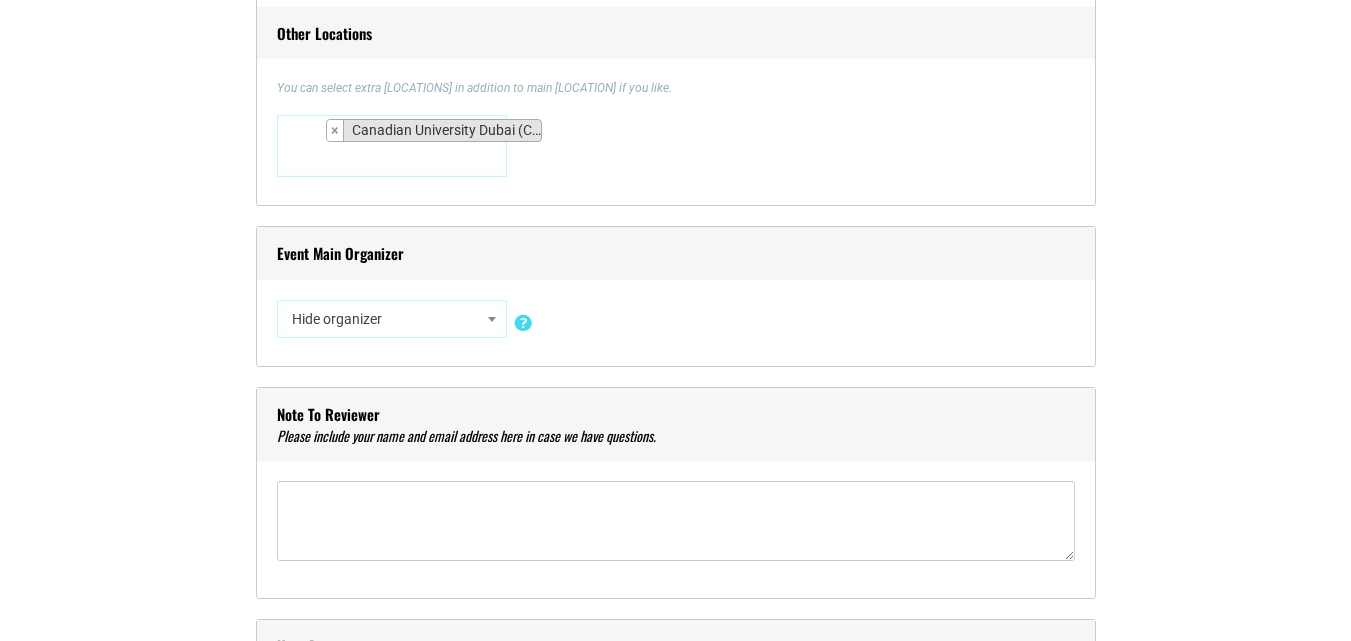 scroll, scrollTop: 1800, scrollLeft: 0, axis: vertical 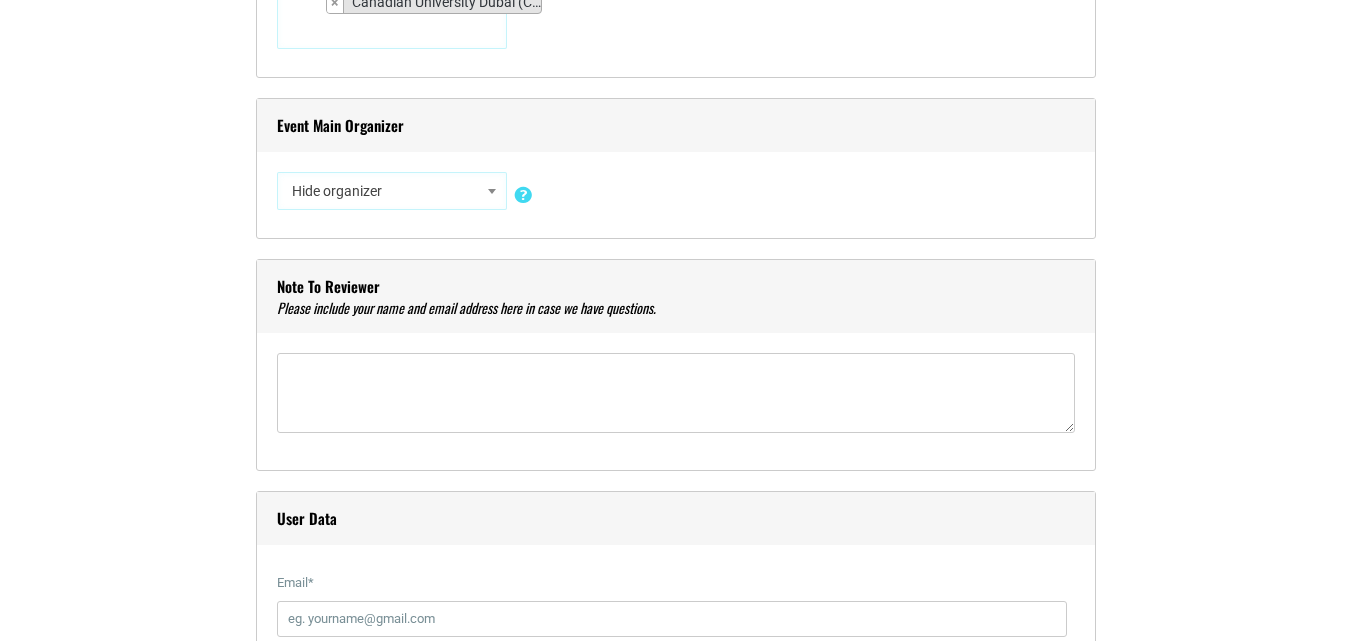 click on "Hide organizer" at bounding box center (392, 191) 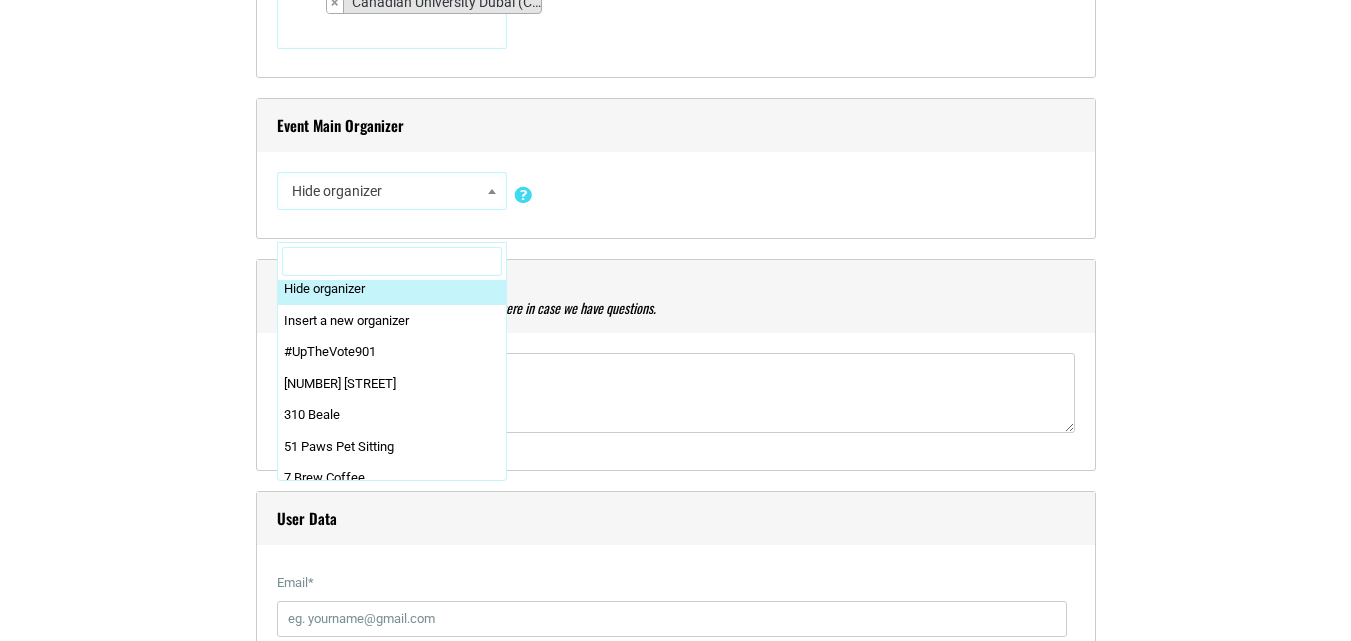 scroll, scrollTop: 0, scrollLeft: 0, axis: both 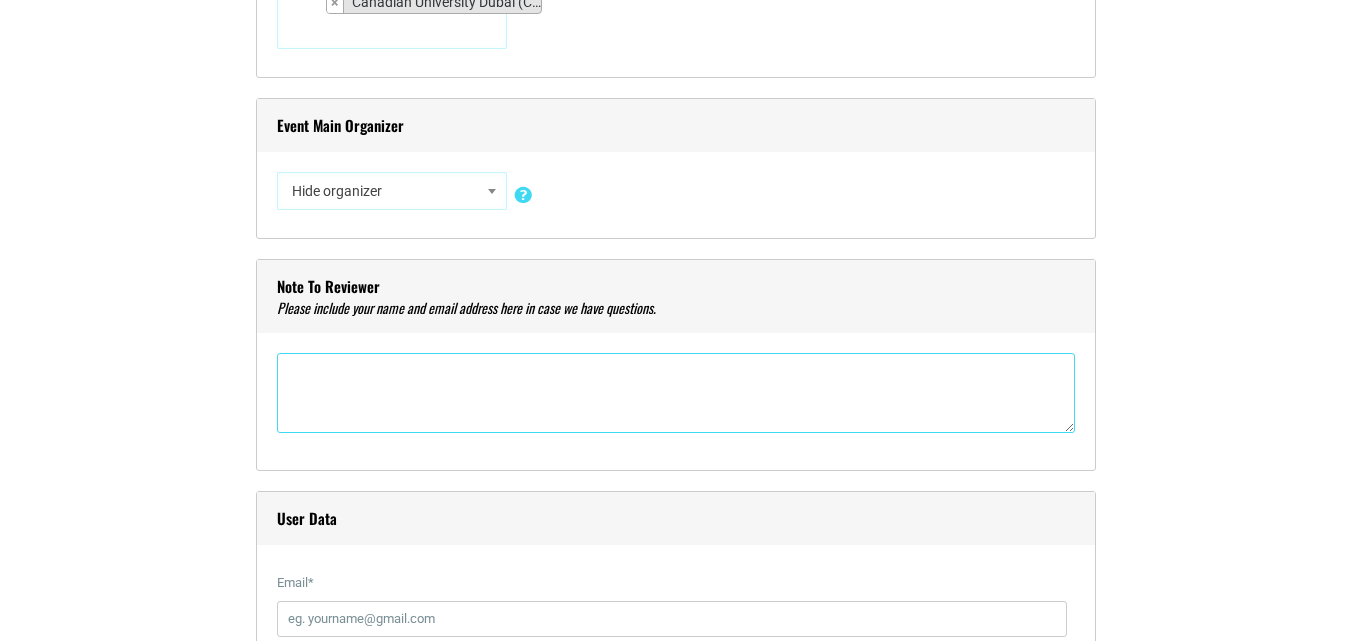click at bounding box center [676, 393] 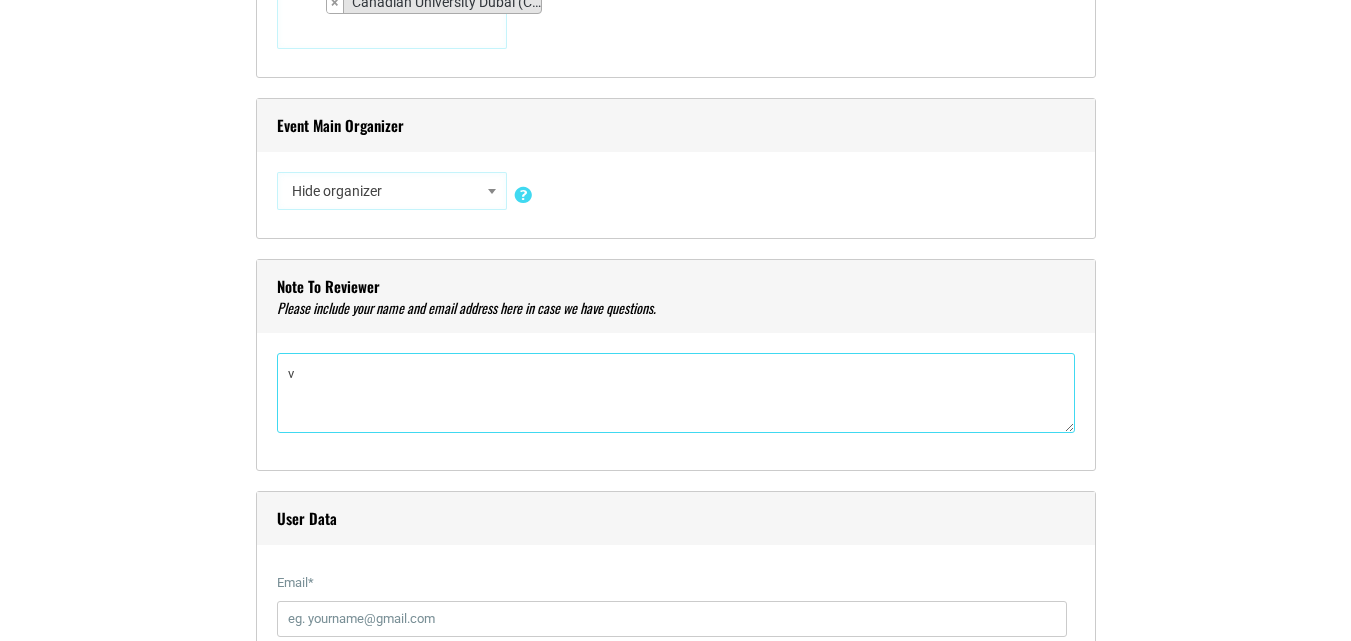 click on "v" at bounding box center [676, 393] 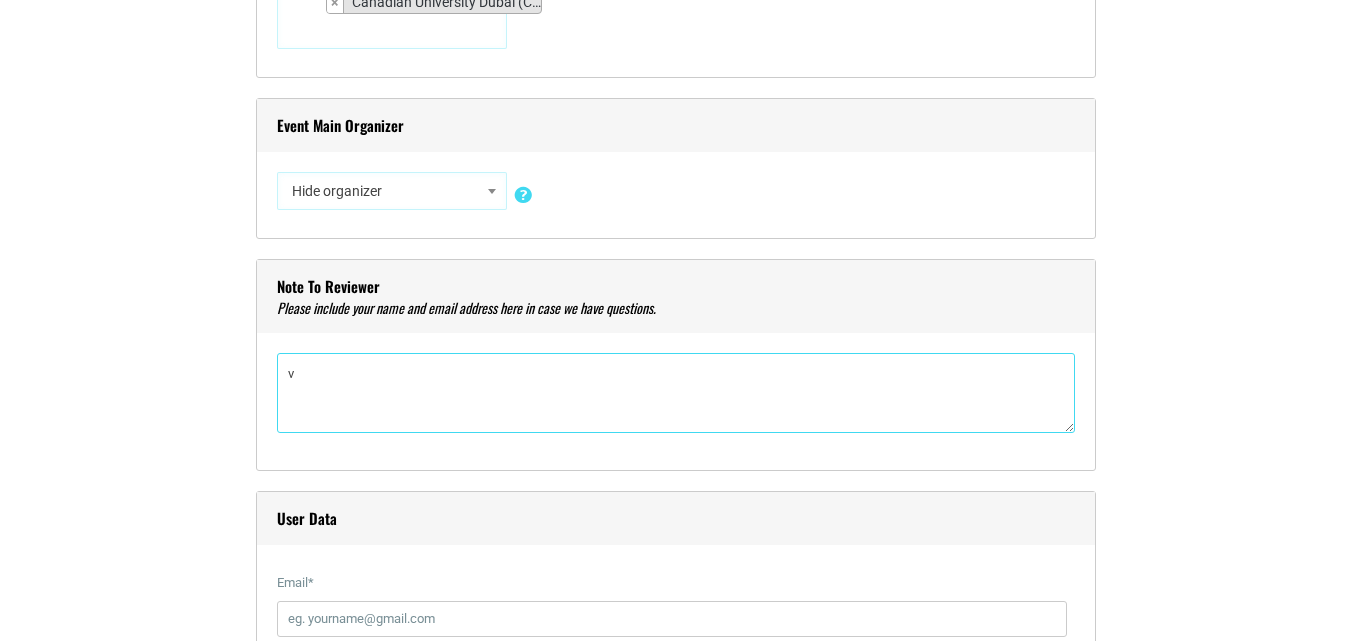 paste on "The Global Icons of Impact 2025 is a special gathering that brings together inspiring leaders, entrepreneurs, and innovators from around the world. Taking place on [DATE] in vibrant [CITY], the summit is all about honoring people and organizations who are making a real difference through their ideas, leadership, and meaningful work. Hosted by The Enterprise World, this one-day event will feature honest conversations, practical insights, and plenty of opportunities to connect with like-minded changemakers. It’s an opportunity to share stories, spark new partnerships, and celebrate the spirit of creating impact, together!" 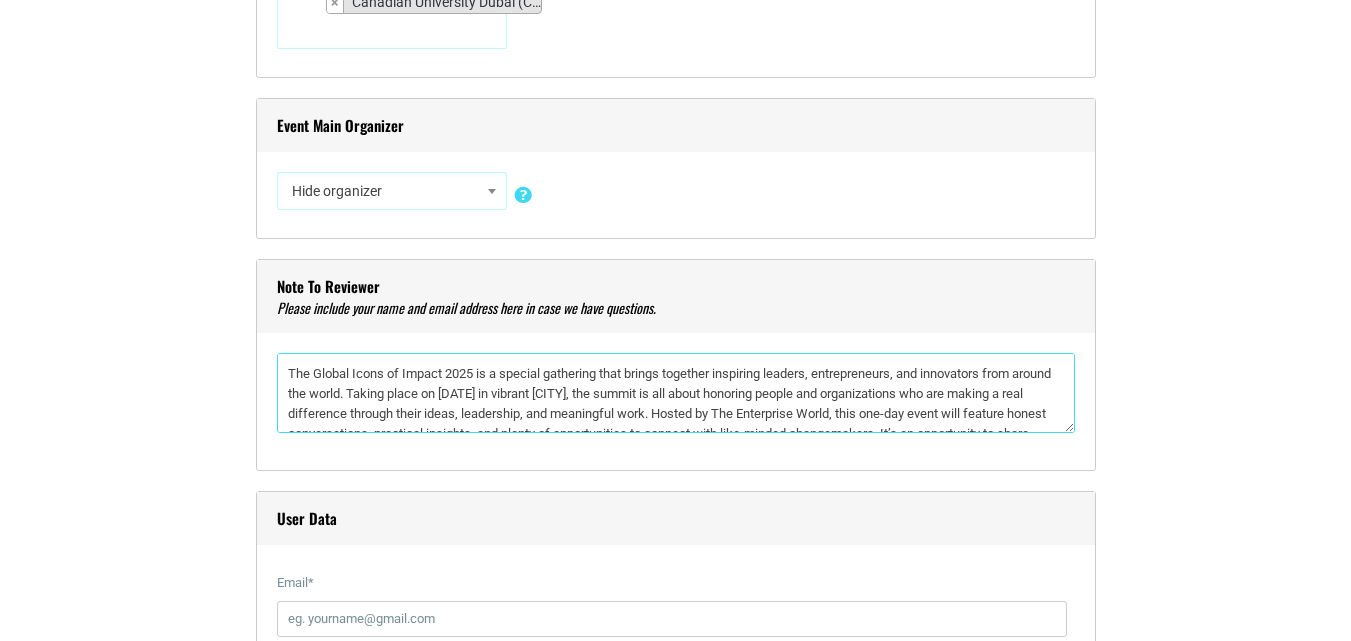 scroll, scrollTop: 71, scrollLeft: 0, axis: vertical 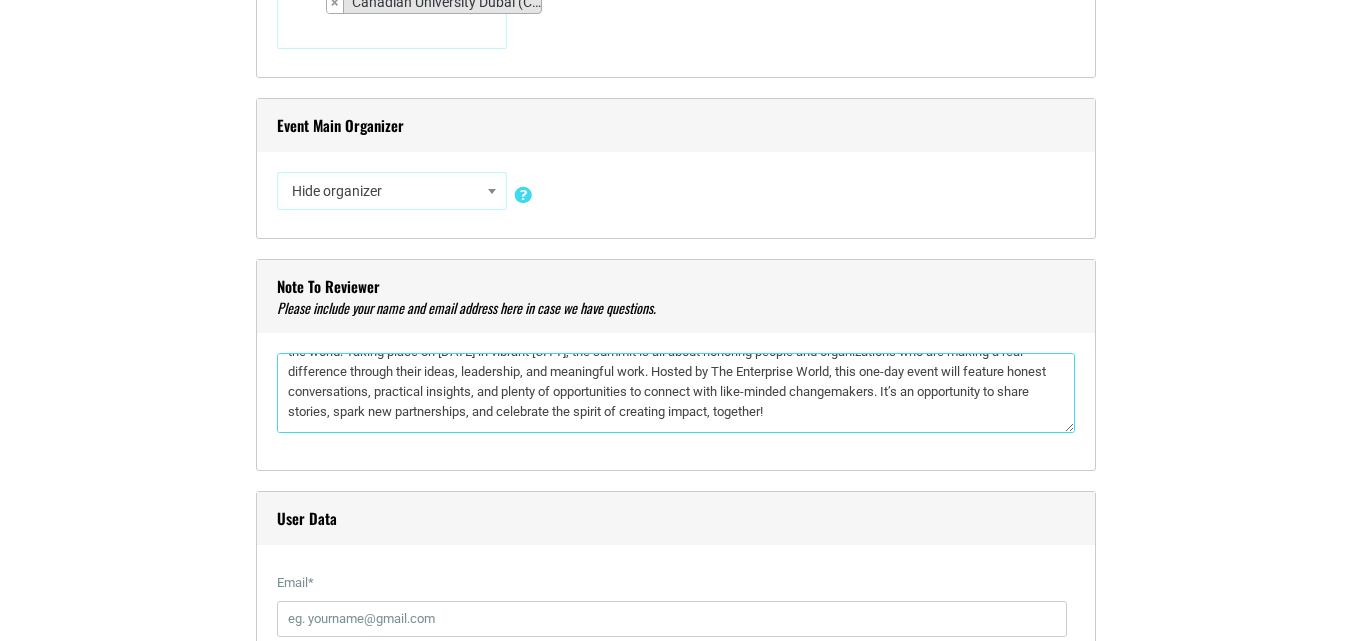 paste on "https://theenterpriseworld.com/the-global-icons-of-impact-2025/" 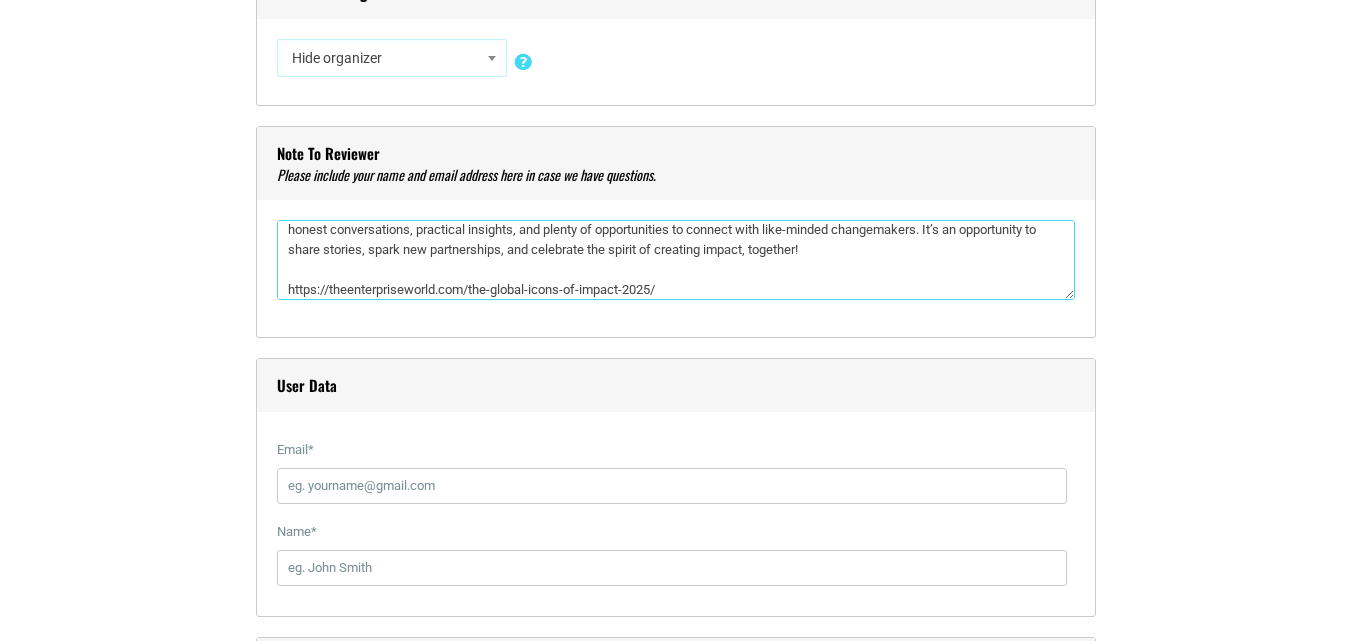scroll, scrollTop: 2100, scrollLeft: 0, axis: vertical 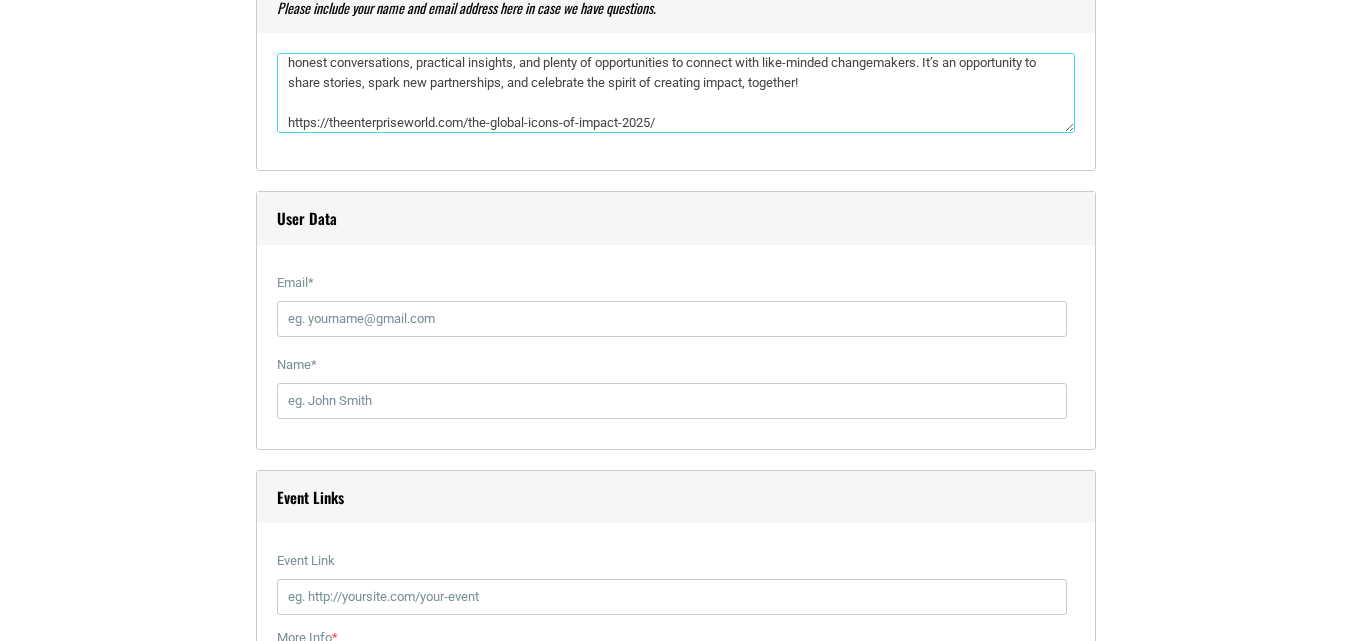 type on "The Global Icons of Impact 2025 is a special gathering that brings together inspiring leaders, entrepreneurs, and innovators from around the world. Taking place on 26th October 2025 in vibrant [CITY], the summit is all about honoring people and organizations who are making a real difference through their ideas, leadership, and meaningful work. Hosted by The Enterprise World, this one-day event will feature honest conversations, practical insights, and plenty of opportunities to connect with like-minded changemakers. It’s an opportunity to share stories, spark new partnerships, and celebrate the spirit of creating impact, together!
https://theenterpriseworld.com/the-global-icons-of-impact-2025/" 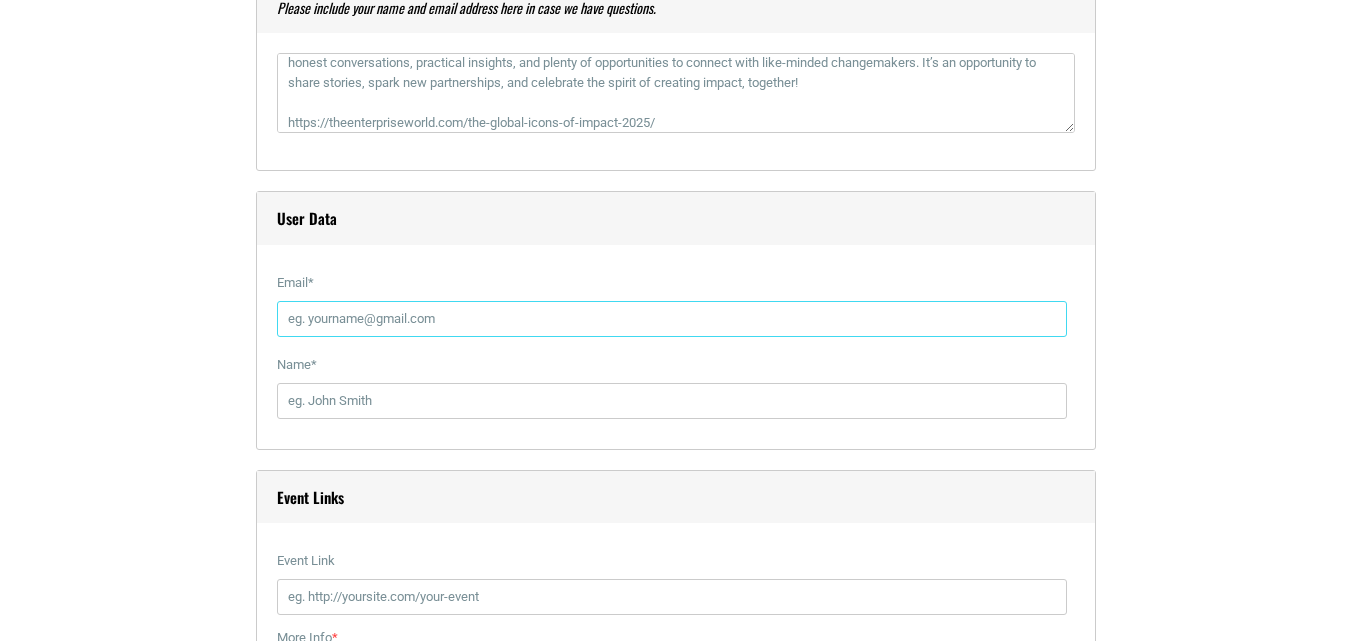 click on "Email *" at bounding box center (672, 319) 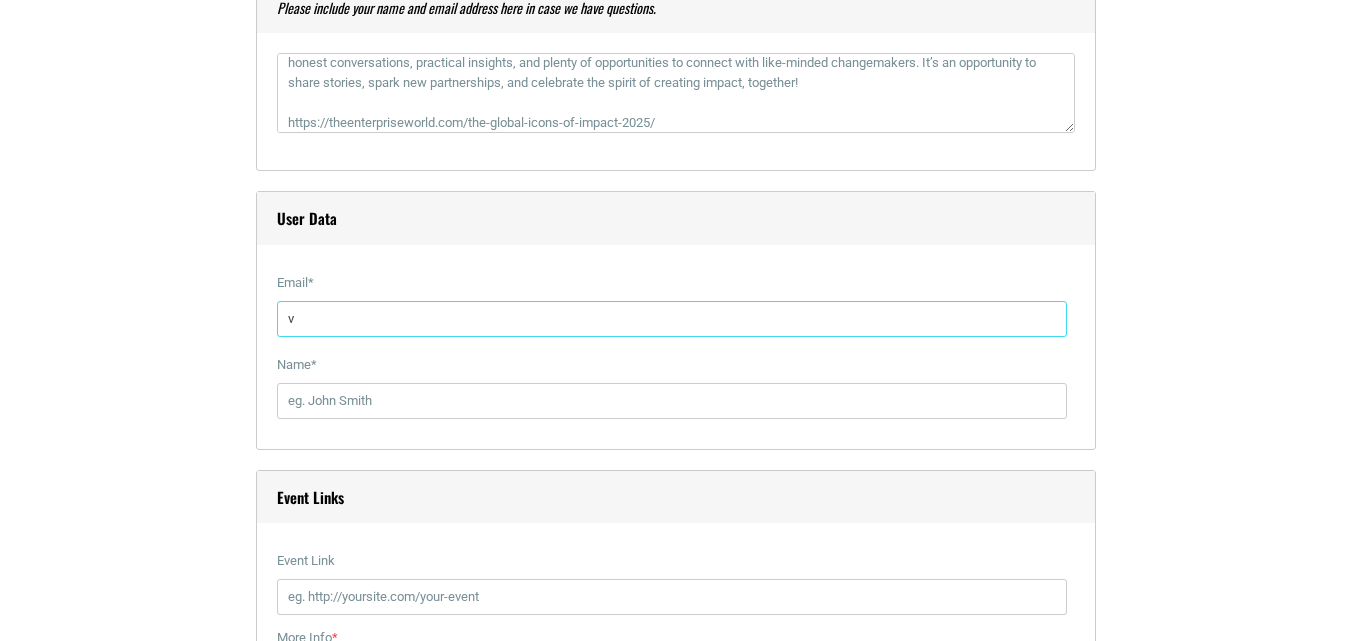click on "v" at bounding box center [672, 319] 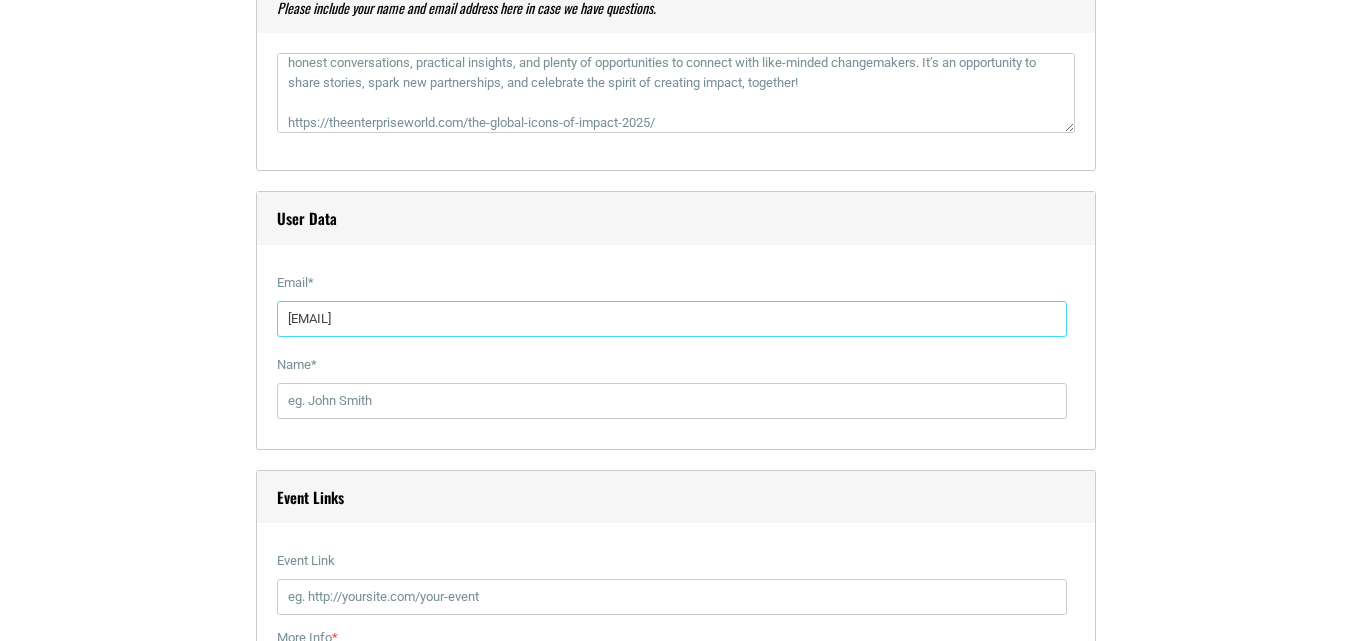 type on "[EMAIL]" 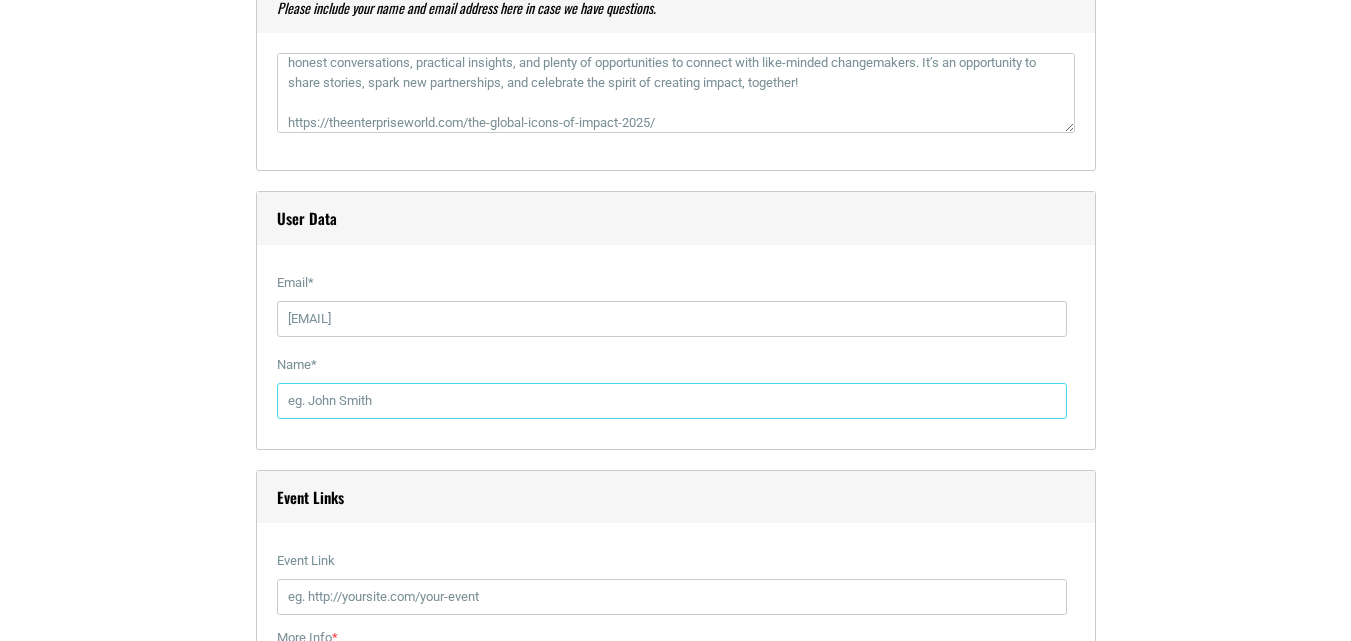 click on "[NAME] *" at bounding box center (672, 401) 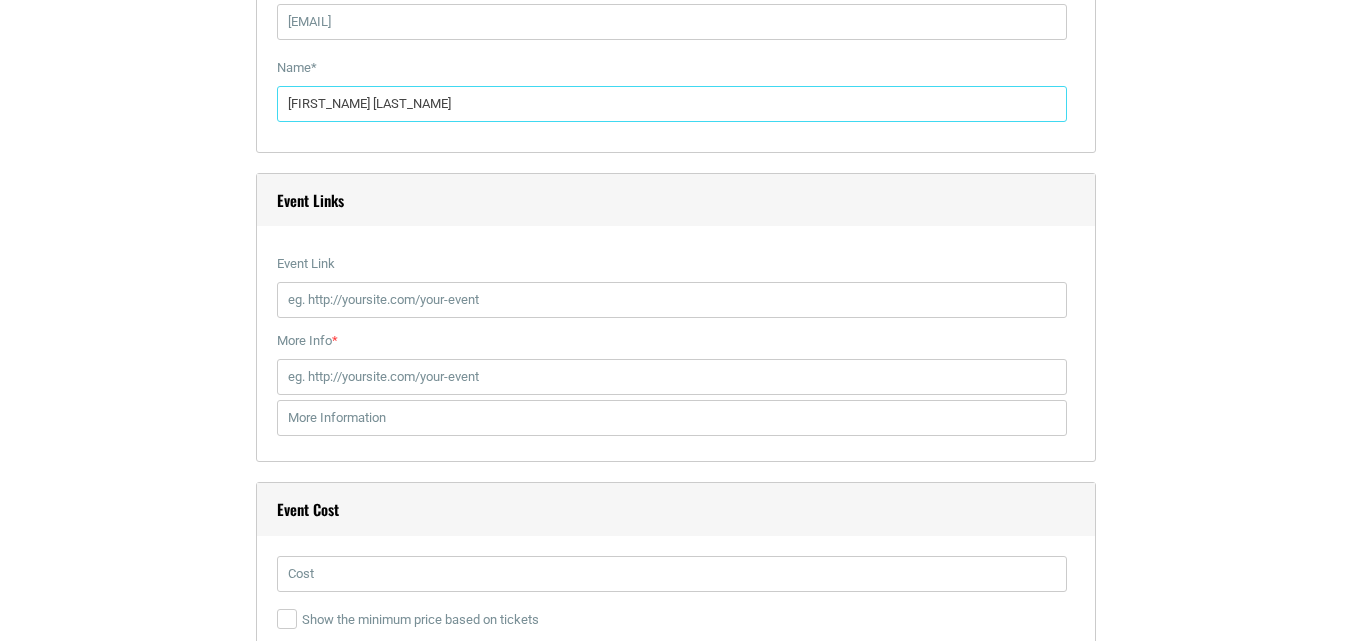 scroll, scrollTop: 2400, scrollLeft: 0, axis: vertical 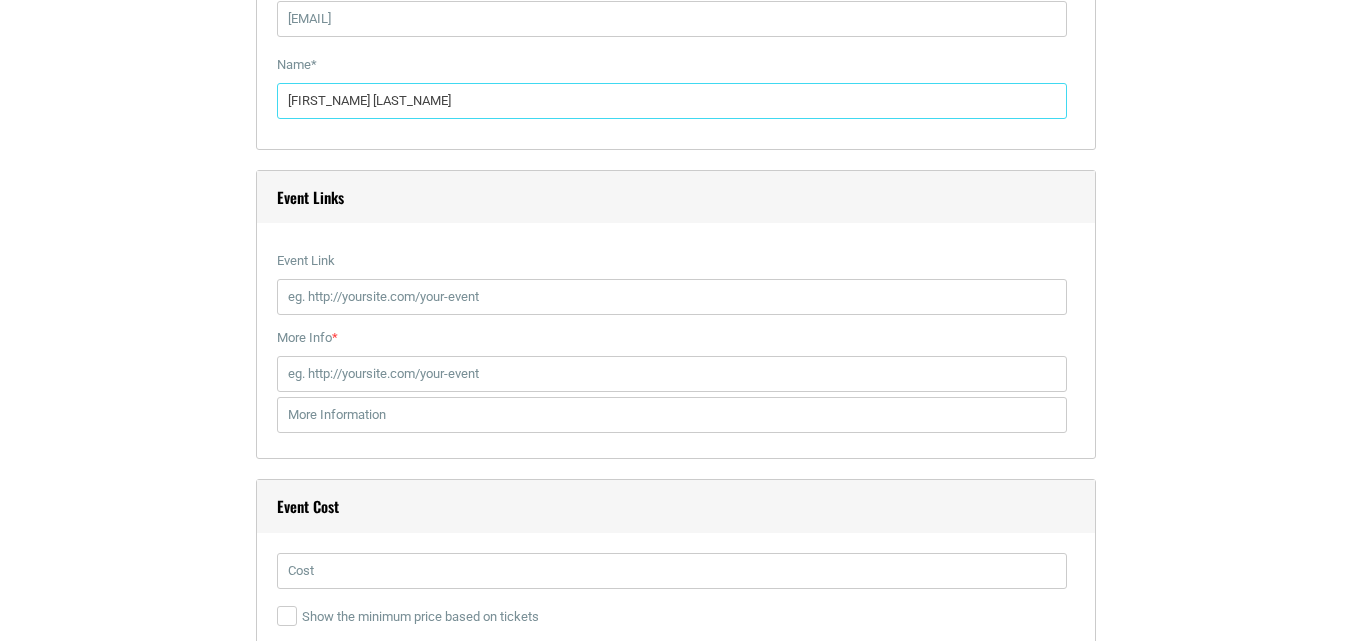 type on "[FIRST_NAME] [LAST_NAME]" 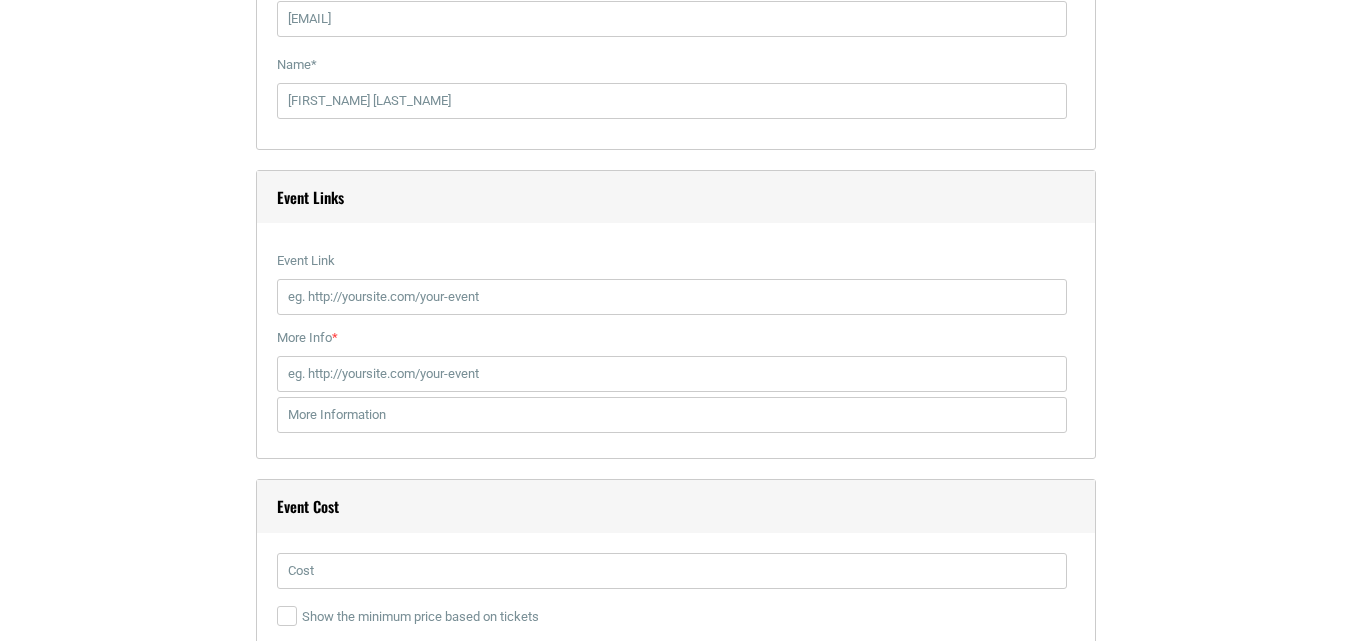 click on "Event Link" at bounding box center (672, 261) 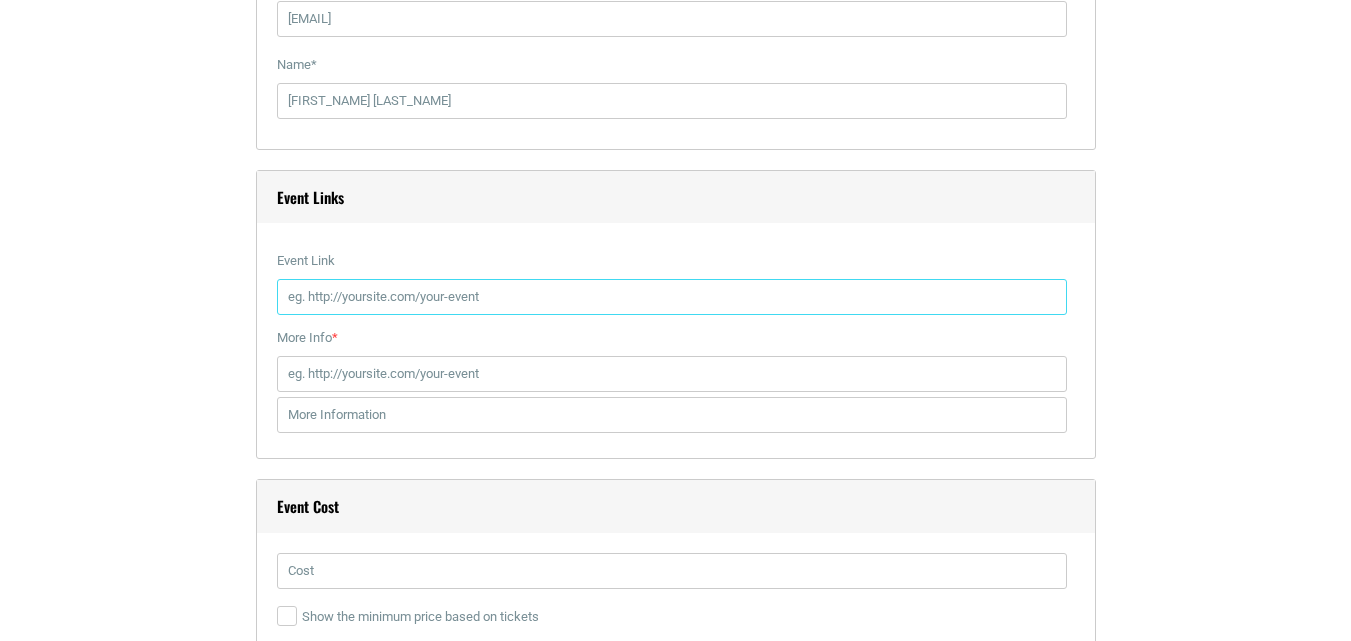 click on "Event Link" at bounding box center (672, 297) 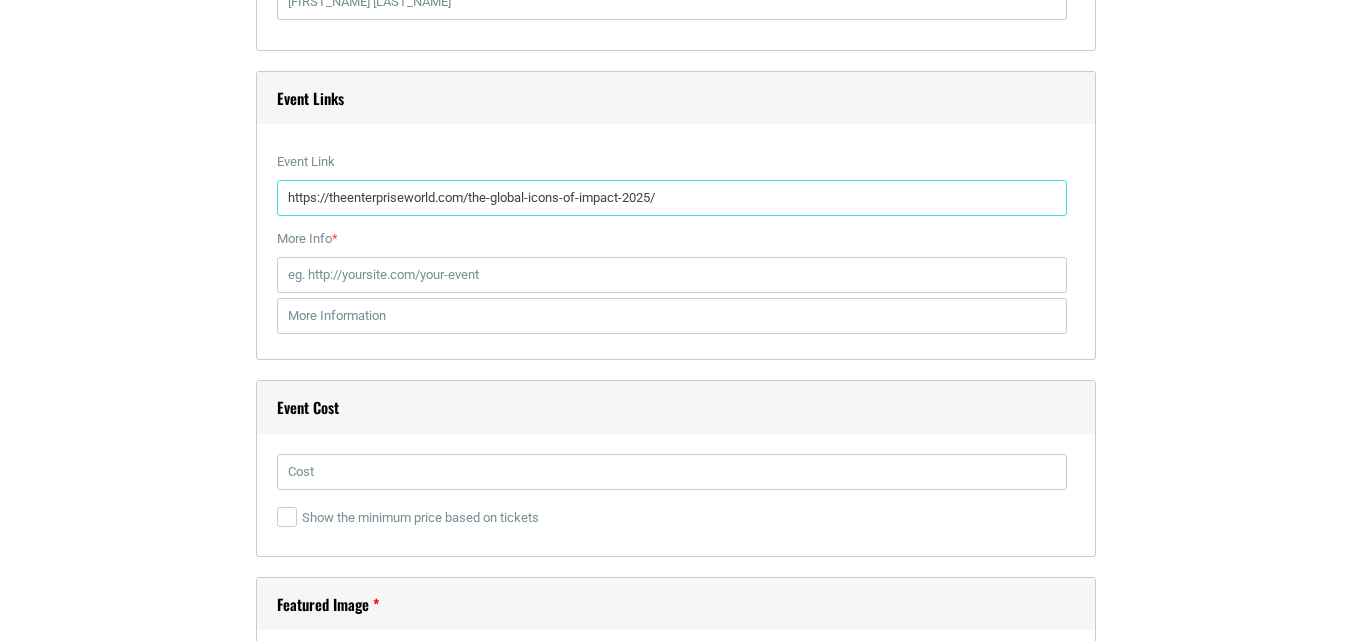 scroll, scrollTop: 2500, scrollLeft: 0, axis: vertical 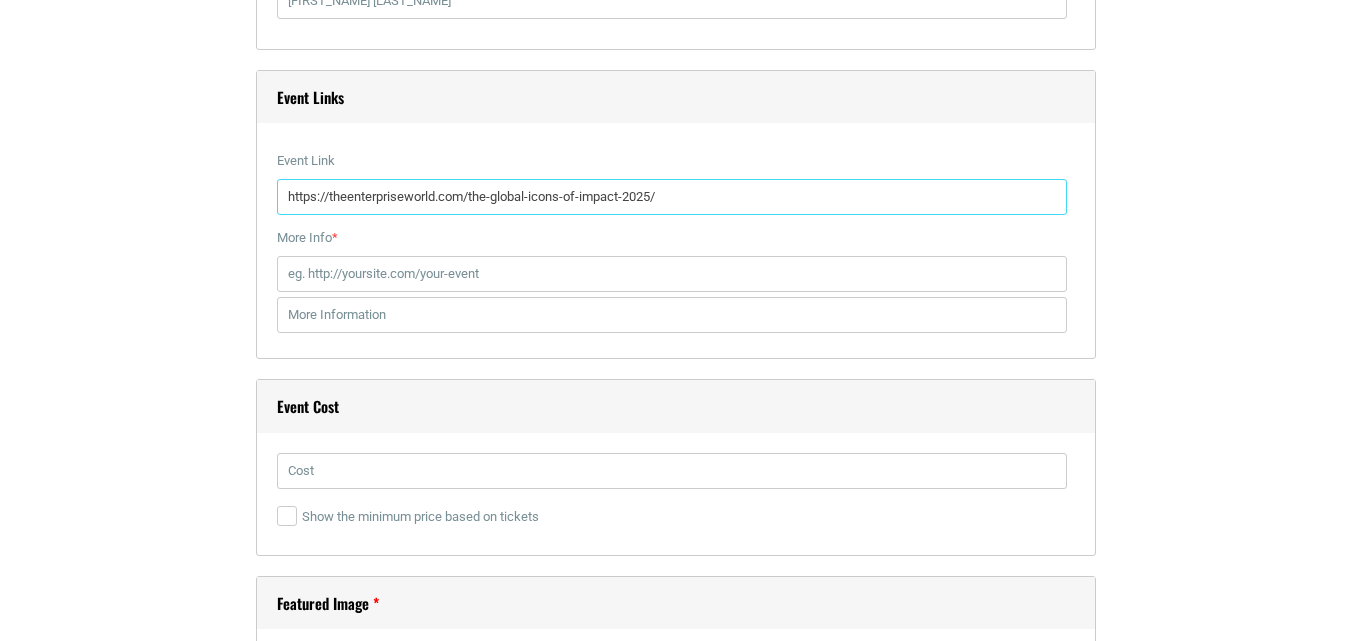 type on "https://theenterpriseworld.com/the-global-icons-of-impact-2025/" 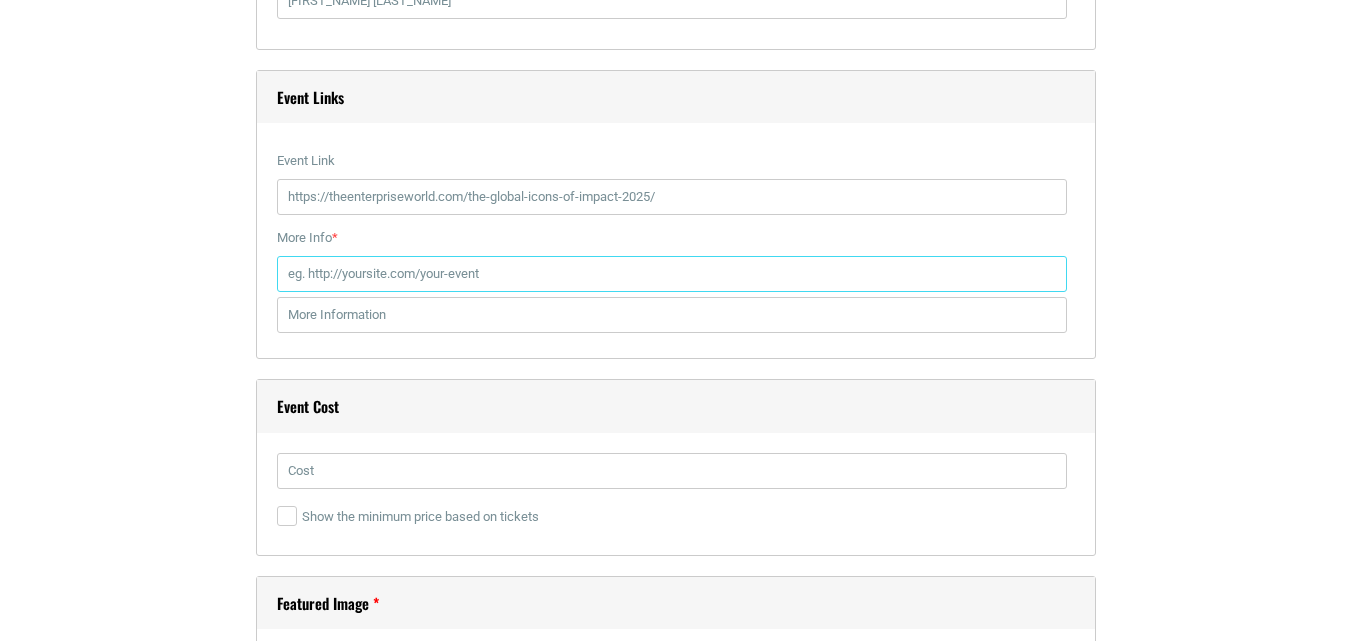 click on "More Info  *" at bounding box center [672, 274] 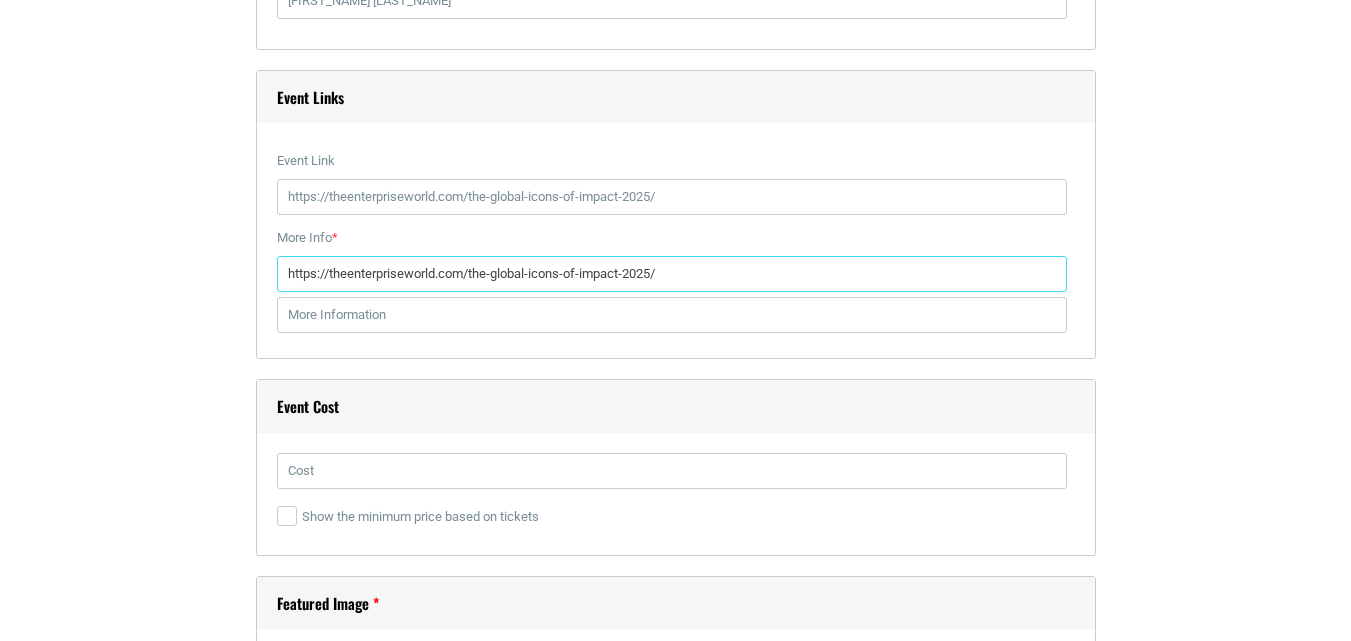 type on "https://theenterpriseworld.com/the-global-icons-of-impact-2025/" 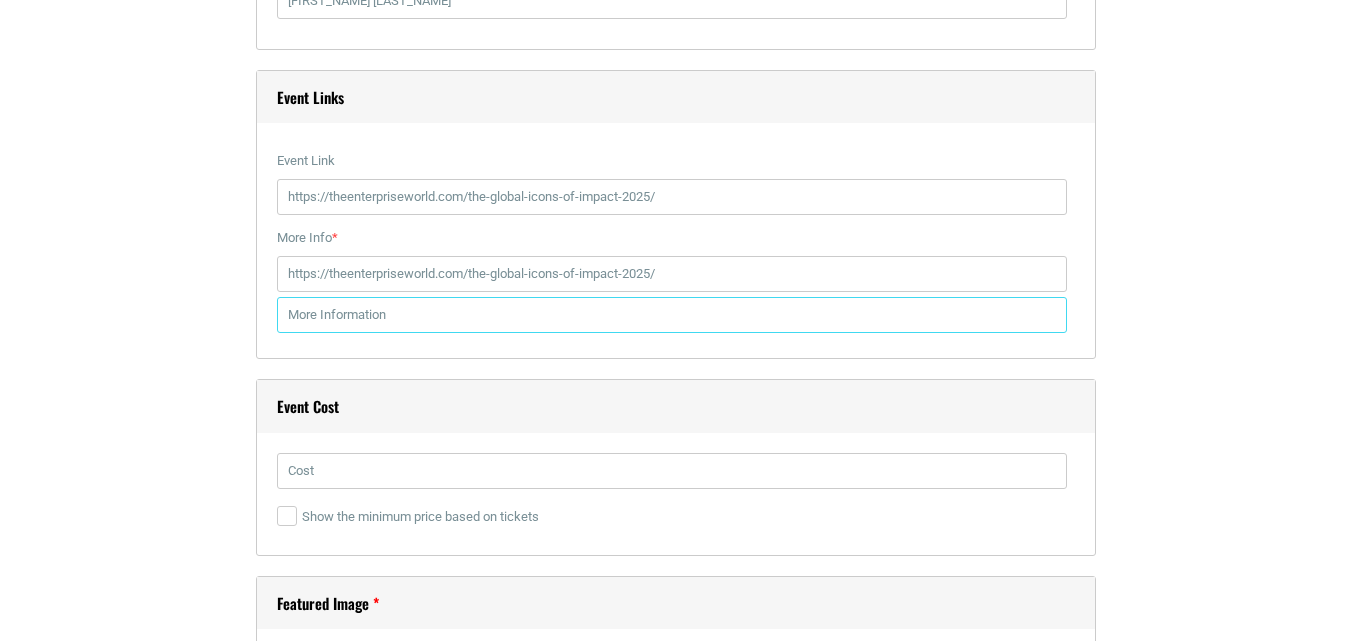 click at bounding box center (672, 315) 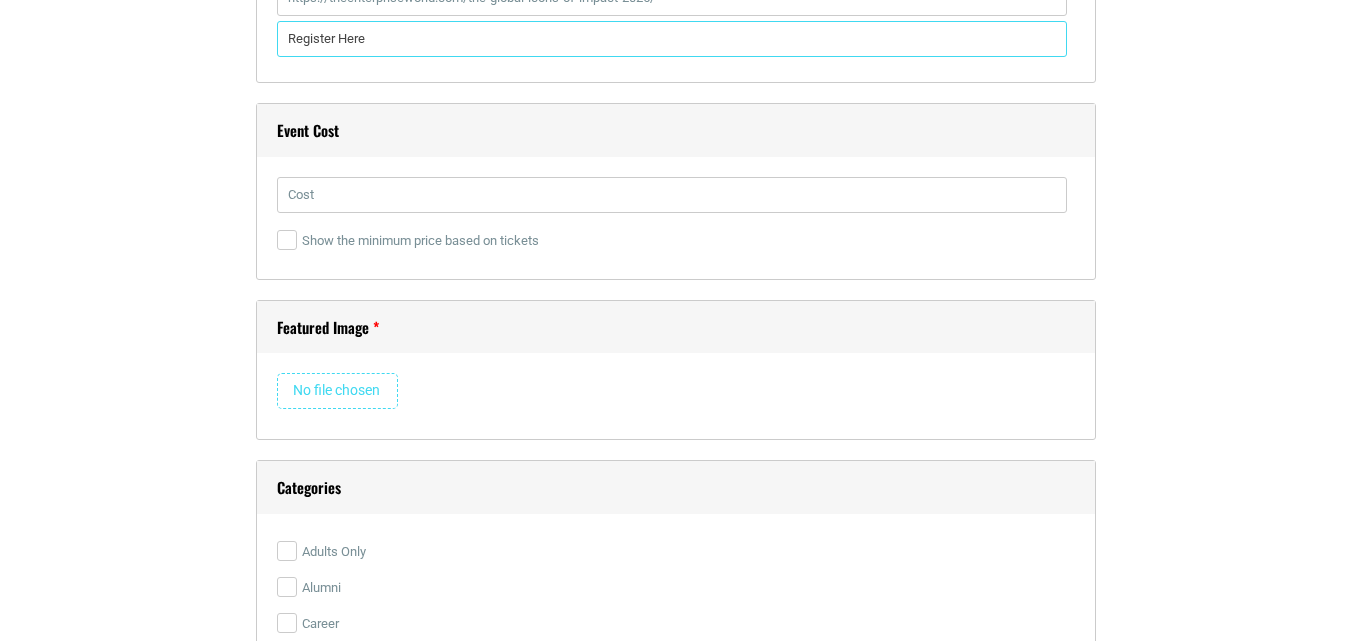 scroll, scrollTop: 2900, scrollLeft: 0, axis: vertical 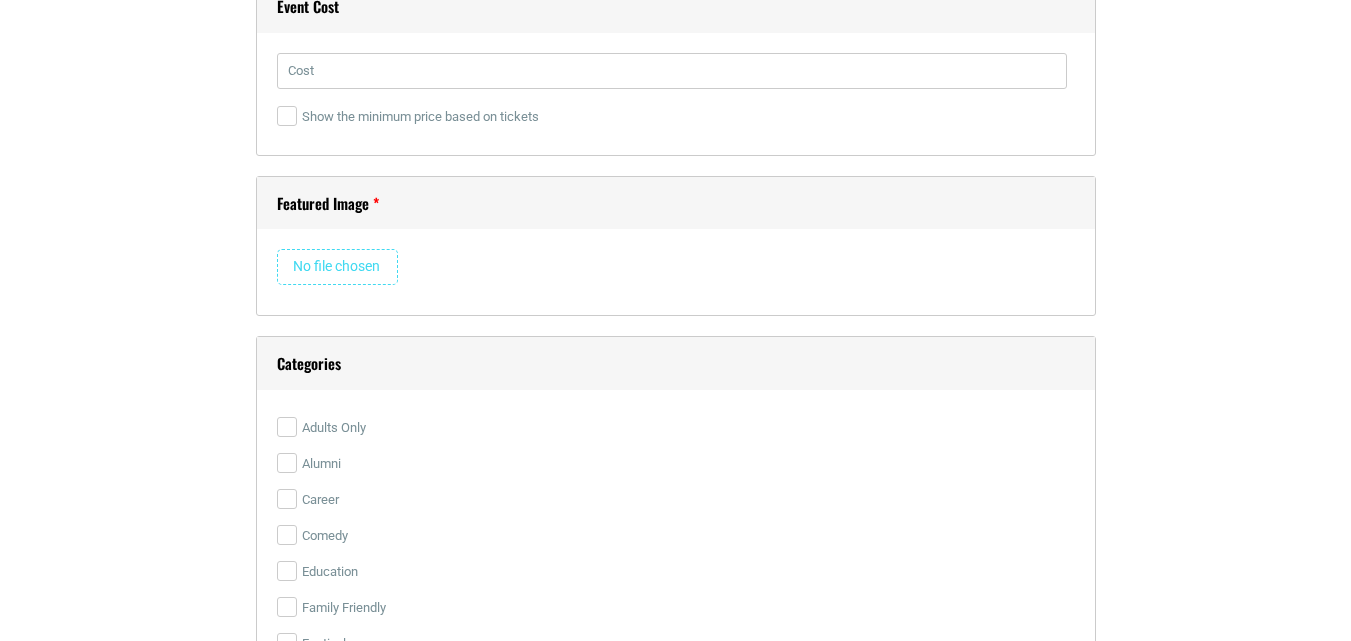 type on "Register Here" 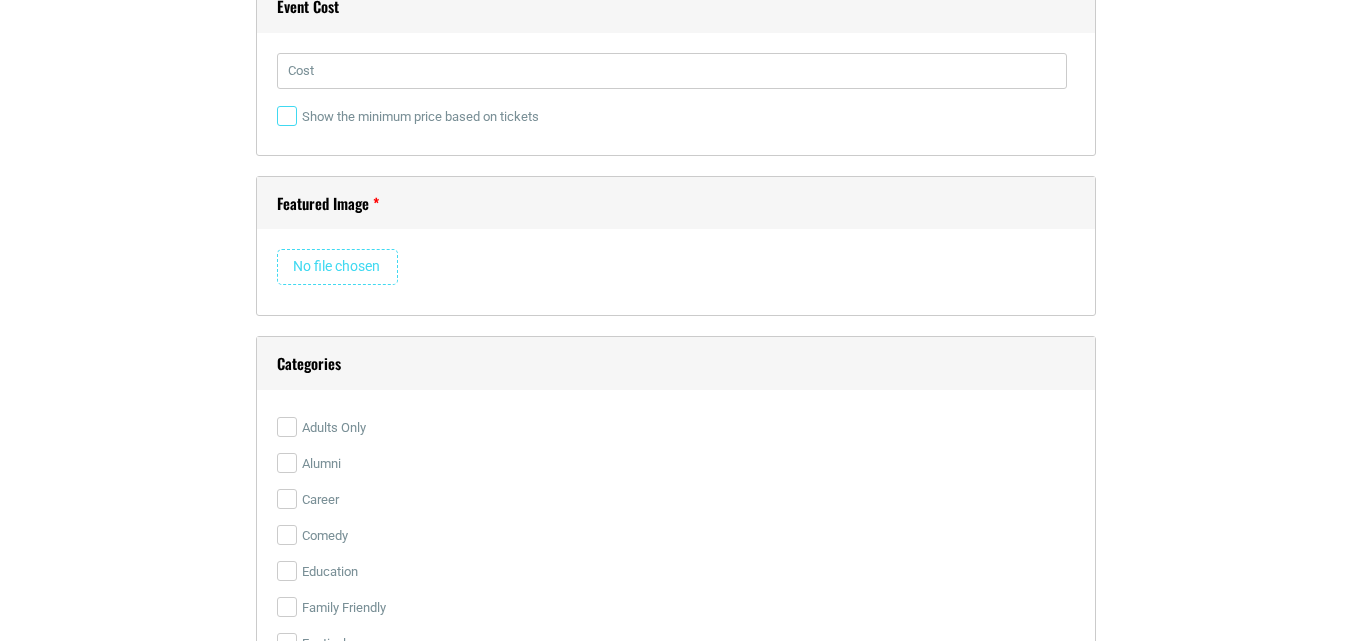 click on "Show the minimum price based on tickets" at bounding box center [287, 116] 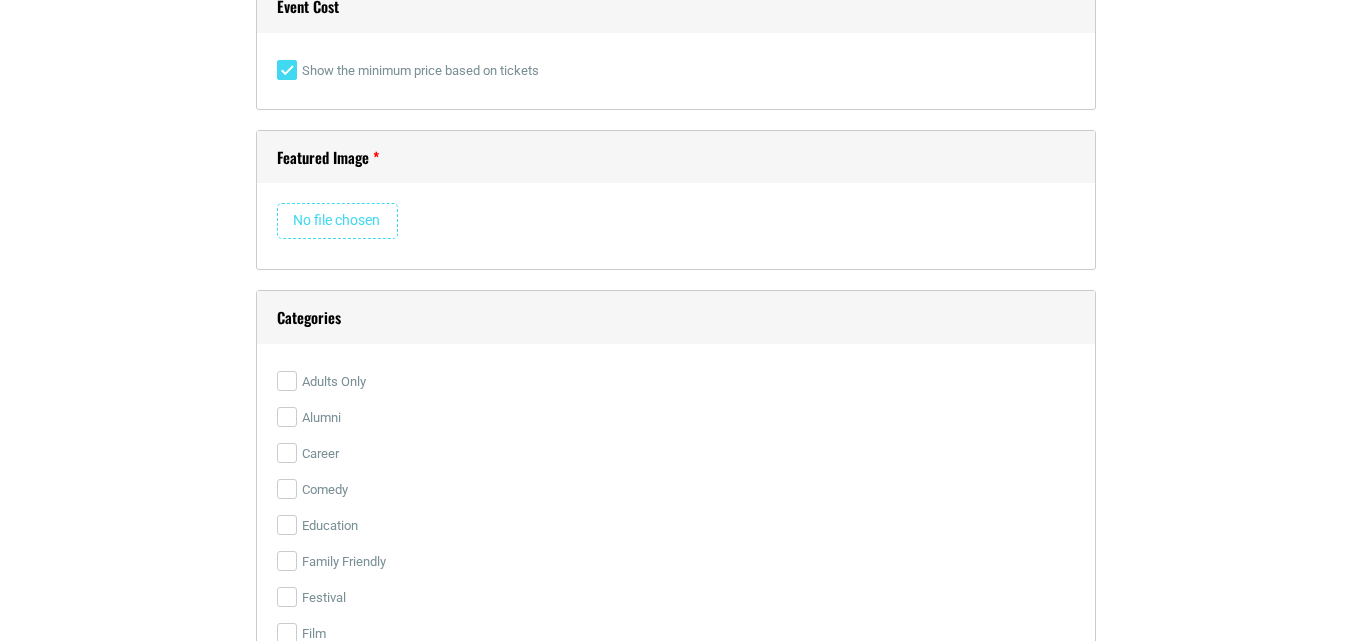 click on "Remove Image" at bounding box center [676, 226] 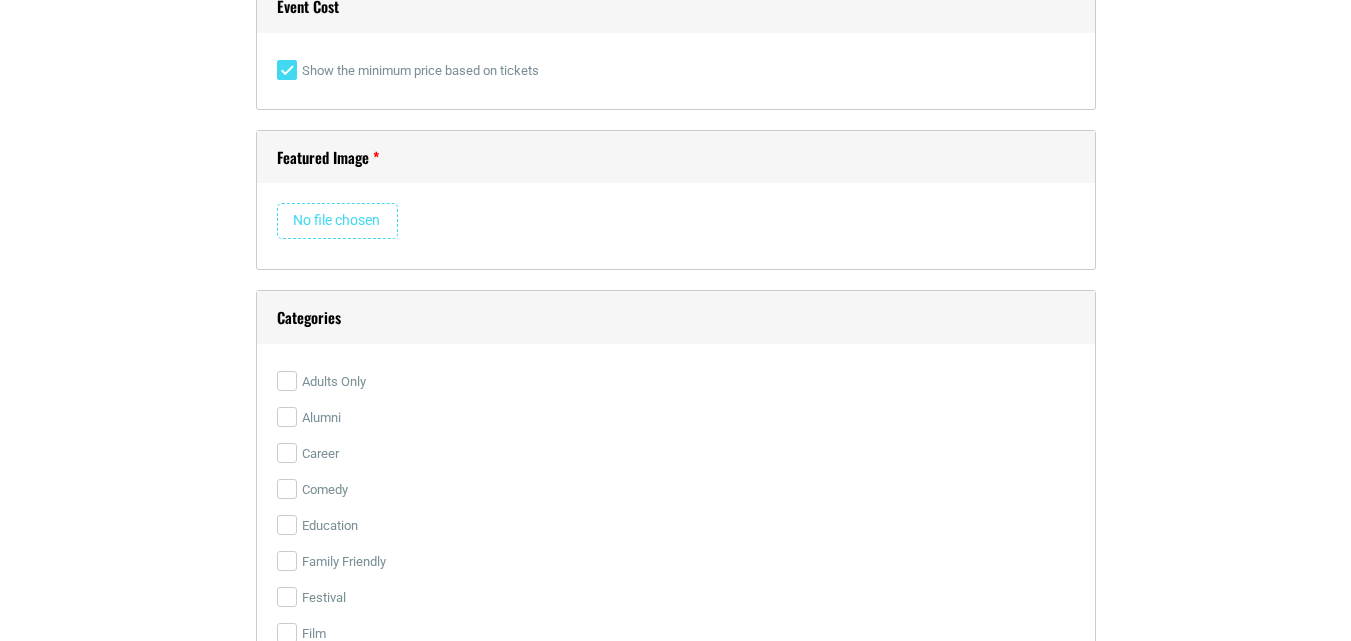 type on "C:\fakepath\The Global Icons of Impact 2025 (2).png" 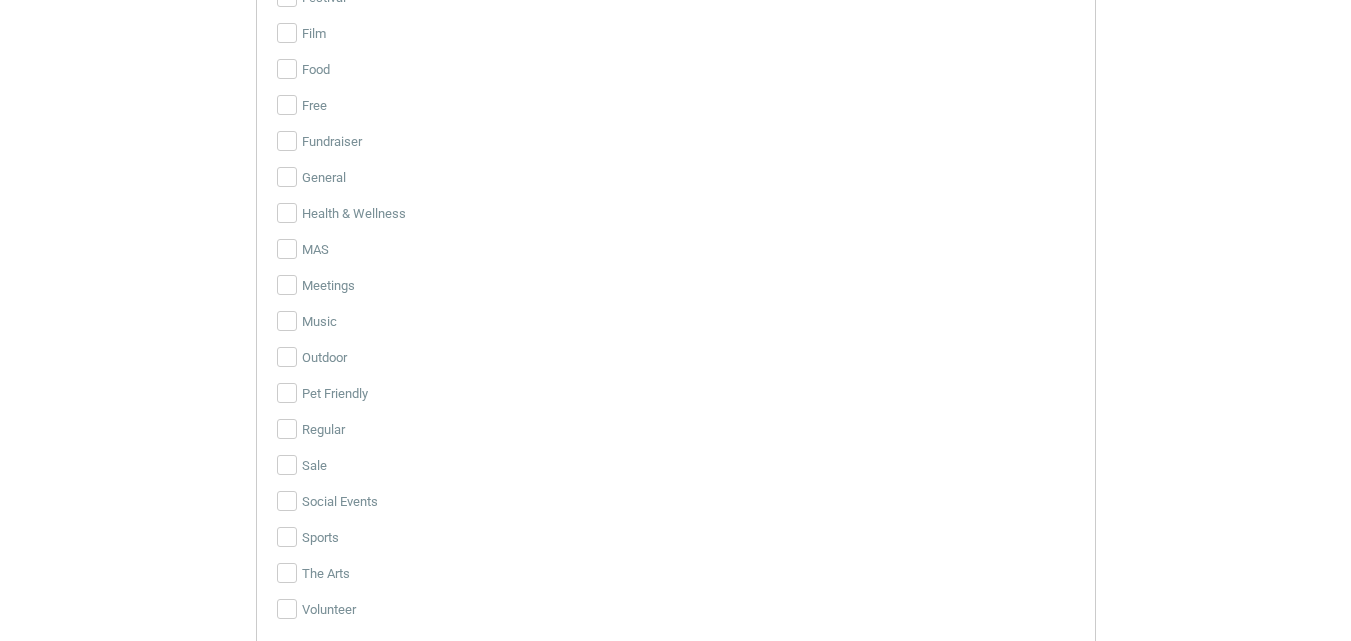 type 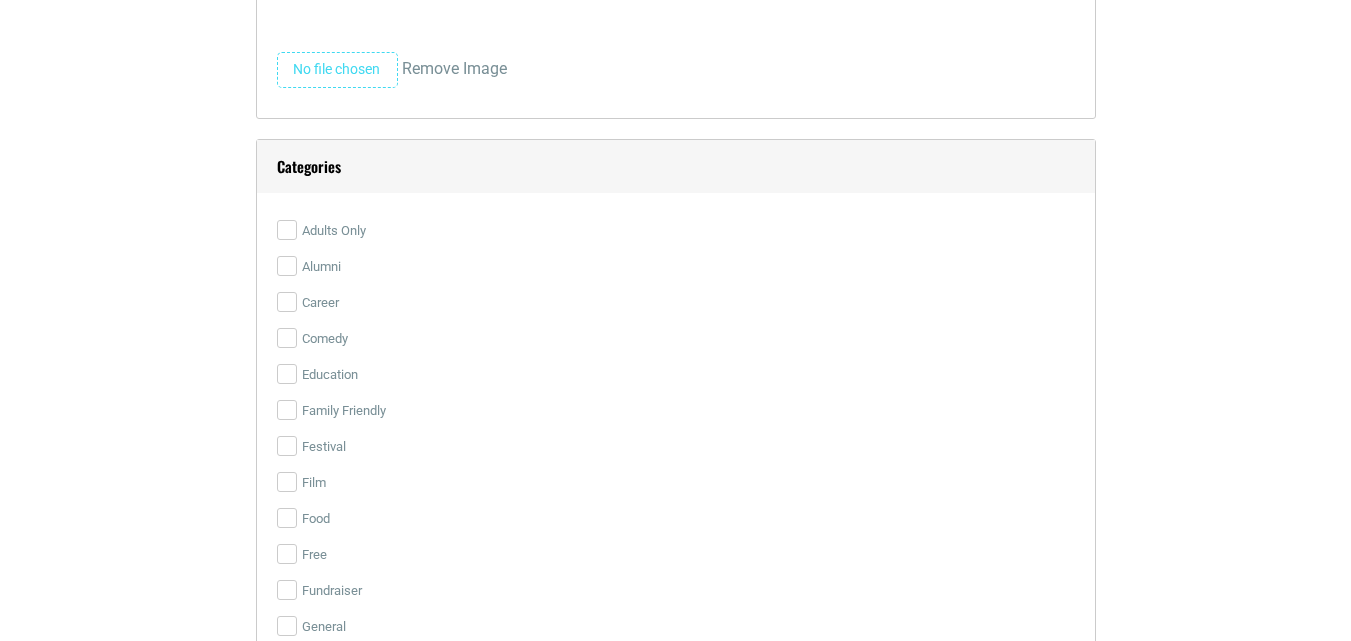 scroll, scrollTop: 3804, scrollLeft: 0, axis: vertical 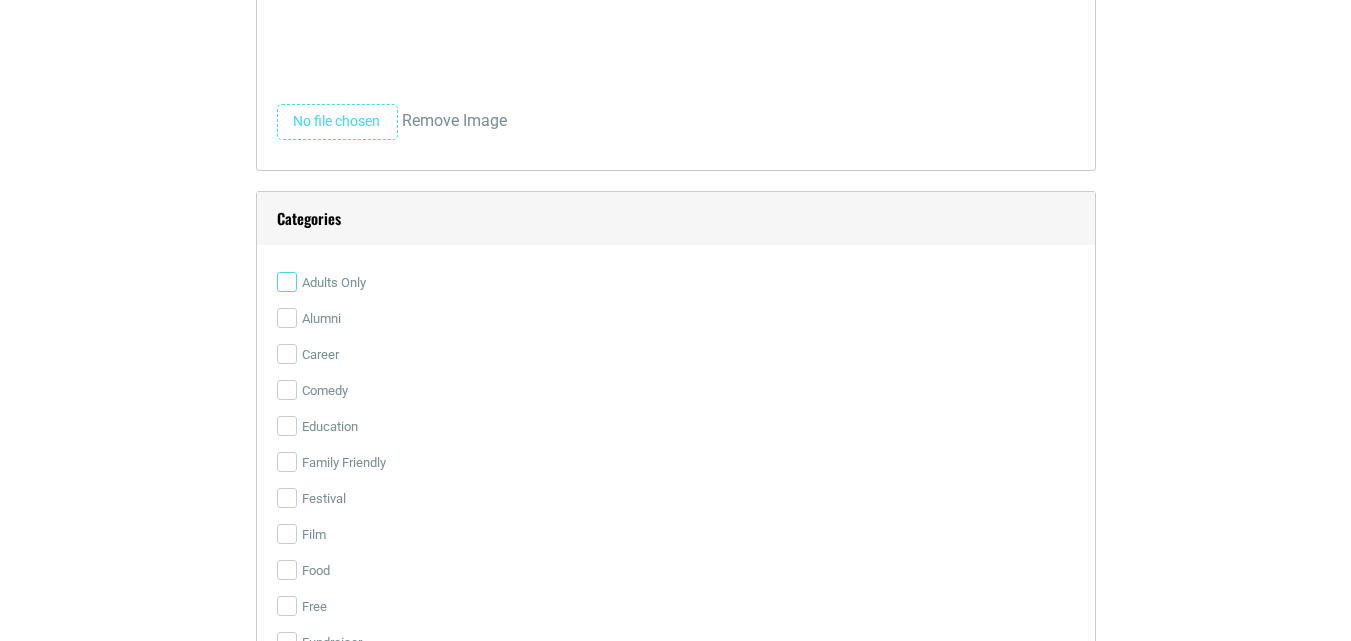 click on "Adults Only" at bounding box center [287, 282] 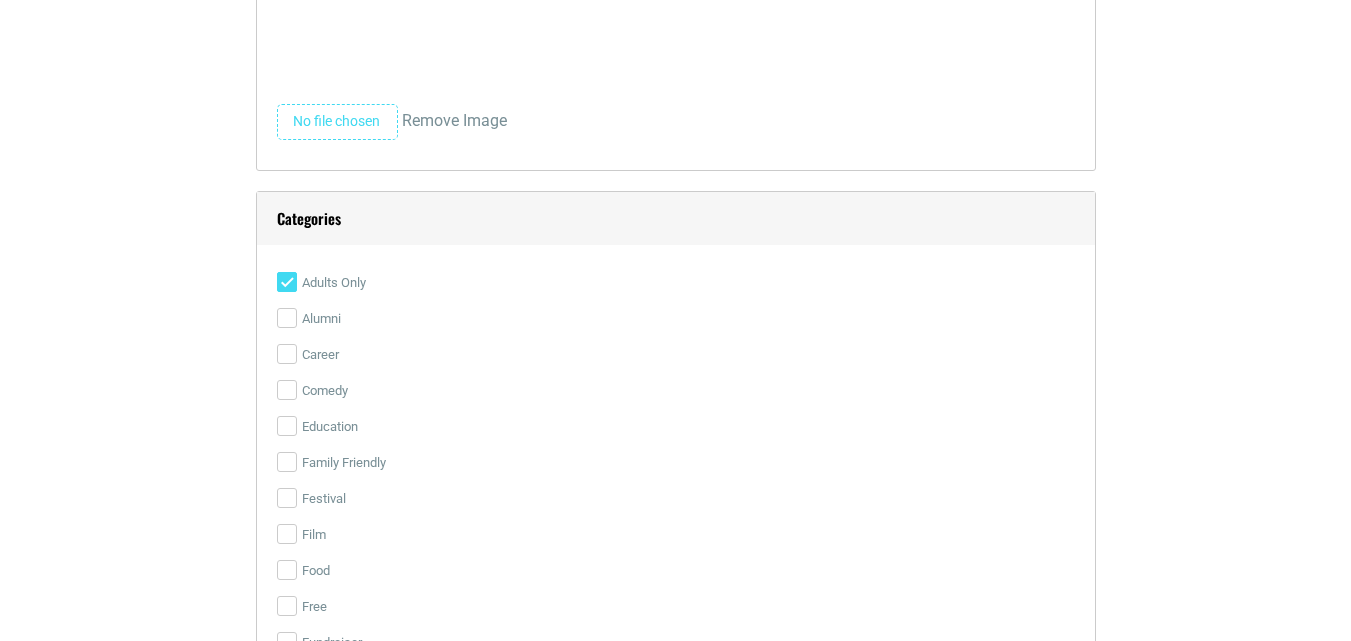 scroll, scrollTop: 3904, scrollLeft: 0, axis: vertical 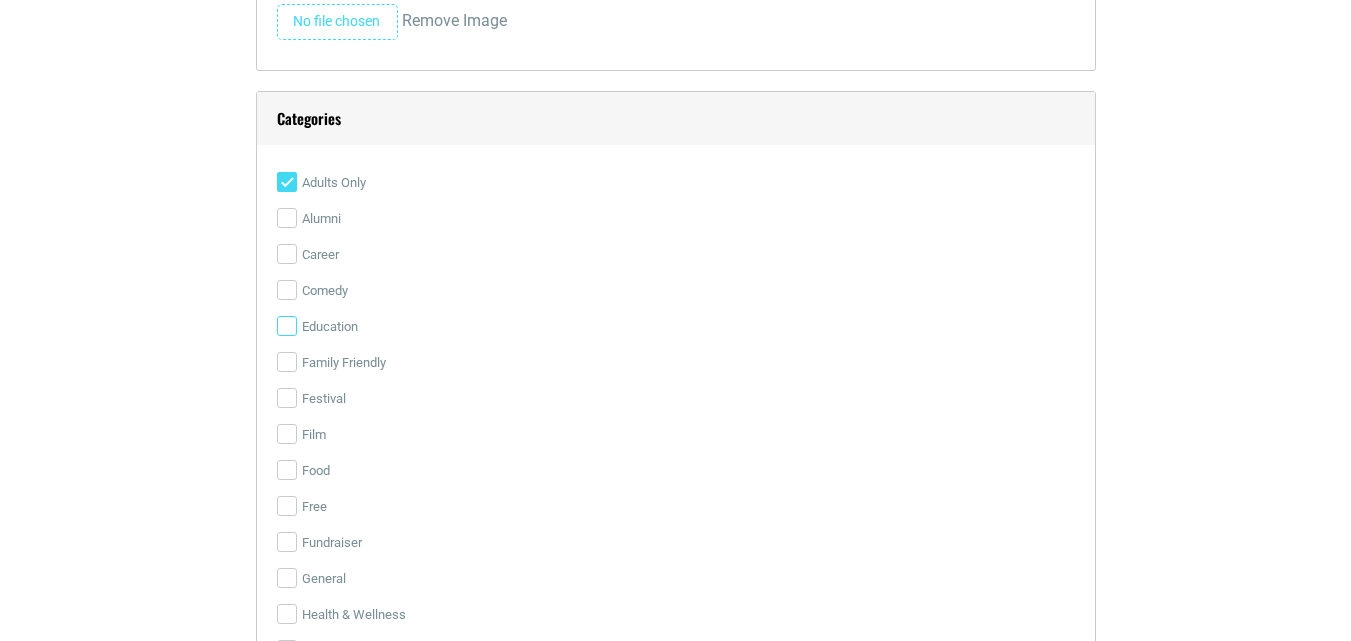 click on "Education" at bounding box center (287, 326) 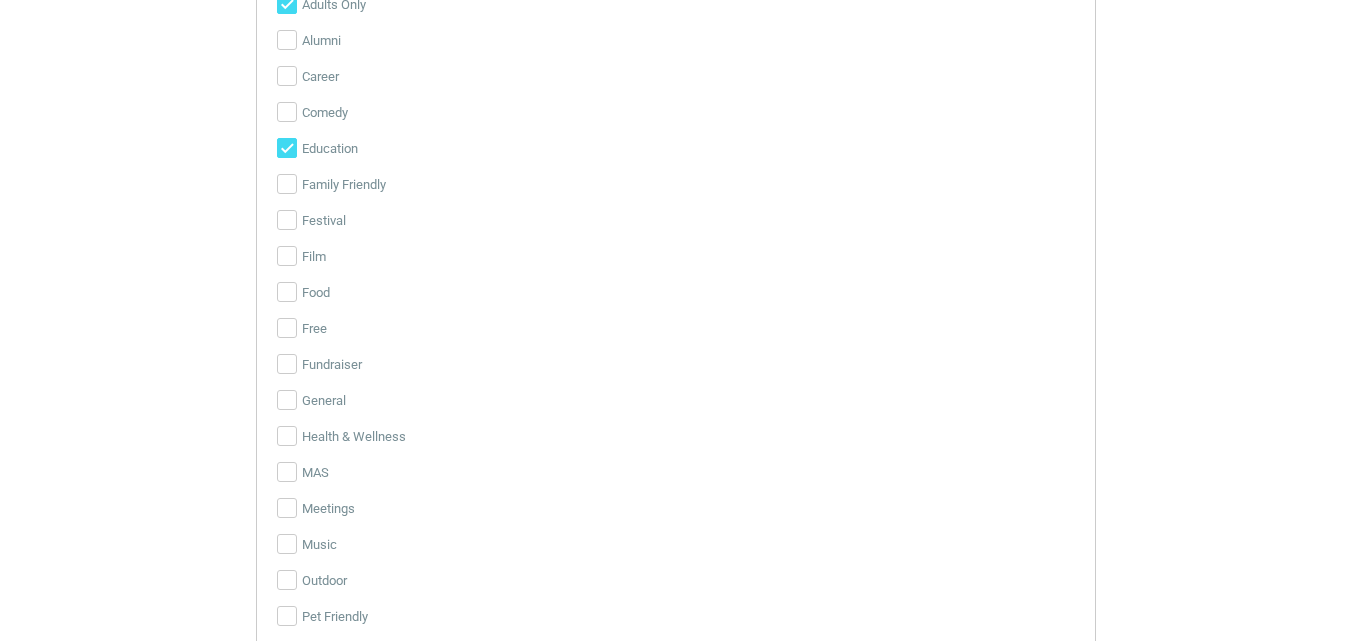 scroll, scrollTop: 4104, scrollLeft: 0, axis: vertical 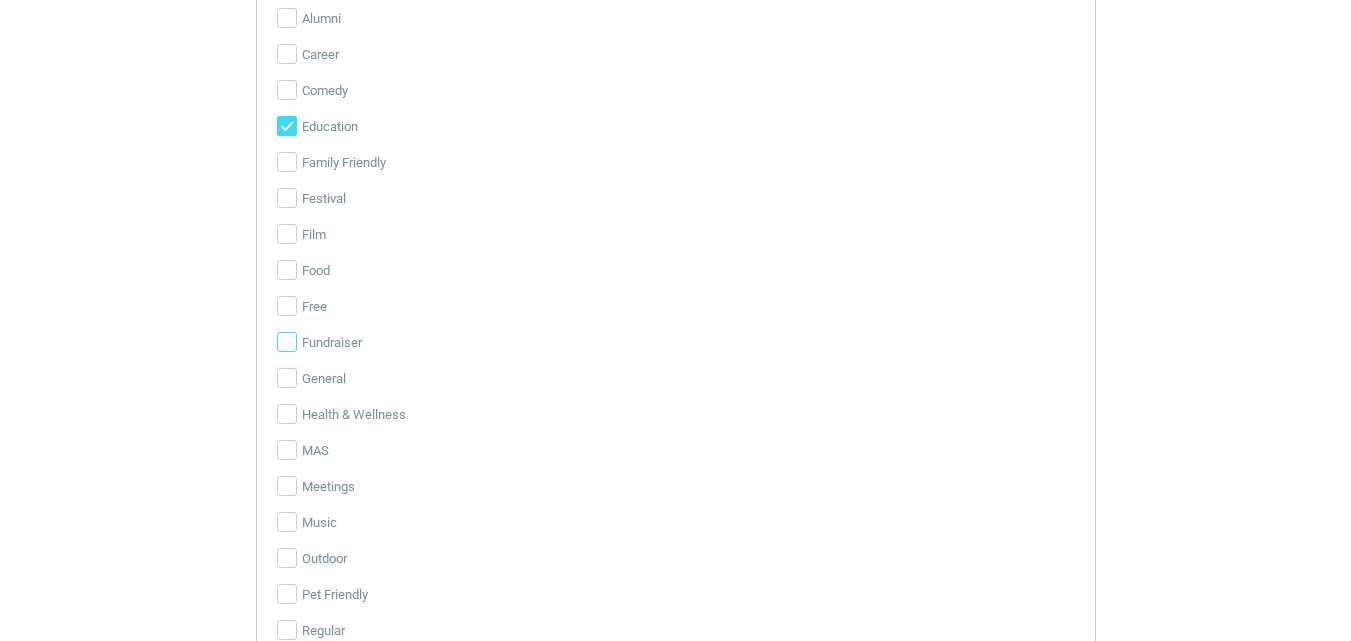 click on "Fundraiser" at bounding box center (287, 342) 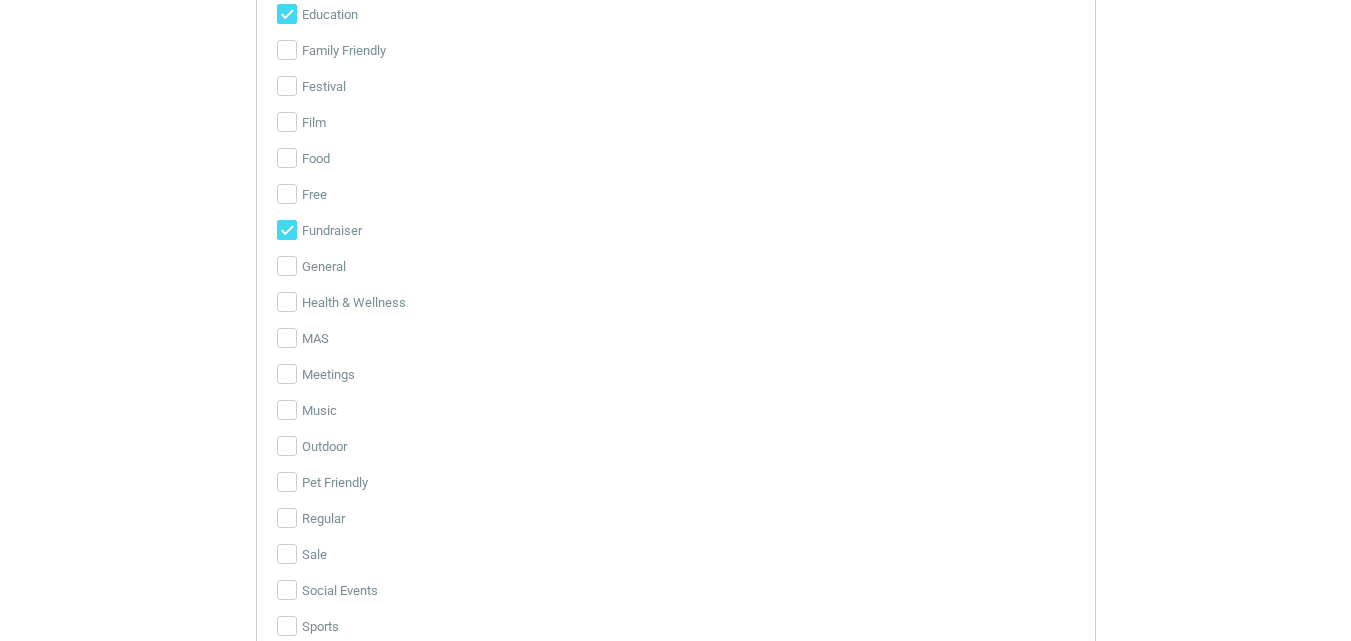 scroll, scrollTop: 4304, scrollLeft: 0, axis: vertical 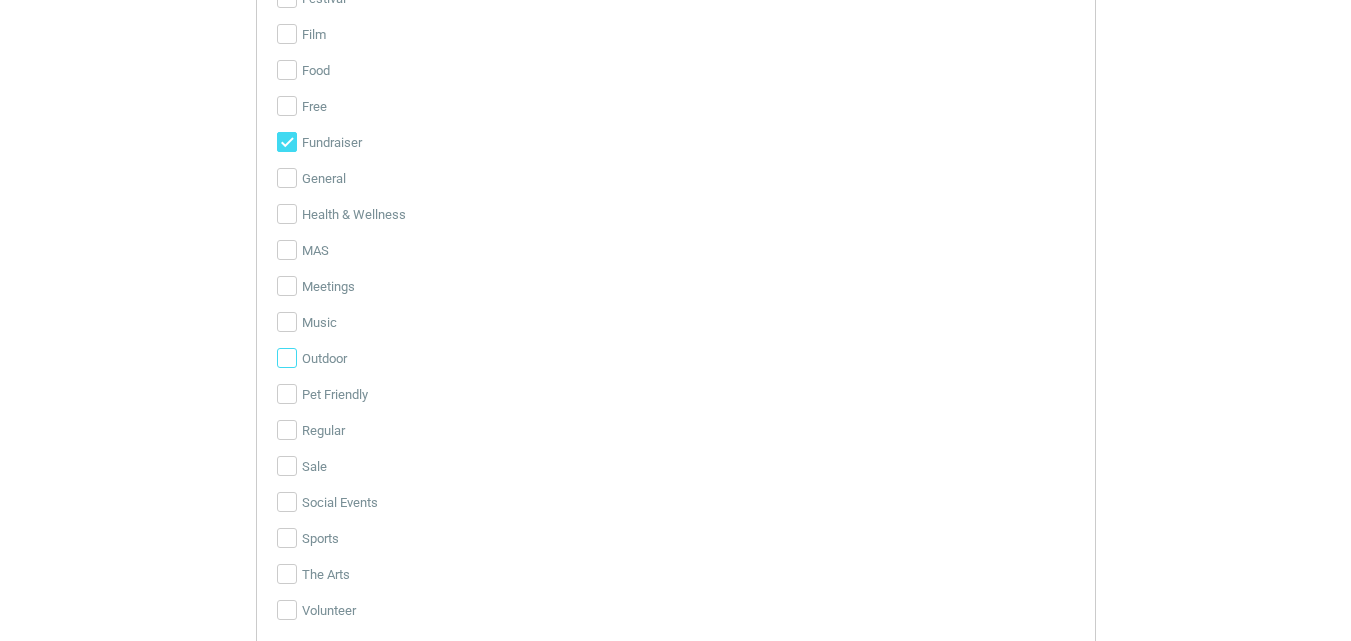 click on "Outdoor" at bounding box center [287, 358] 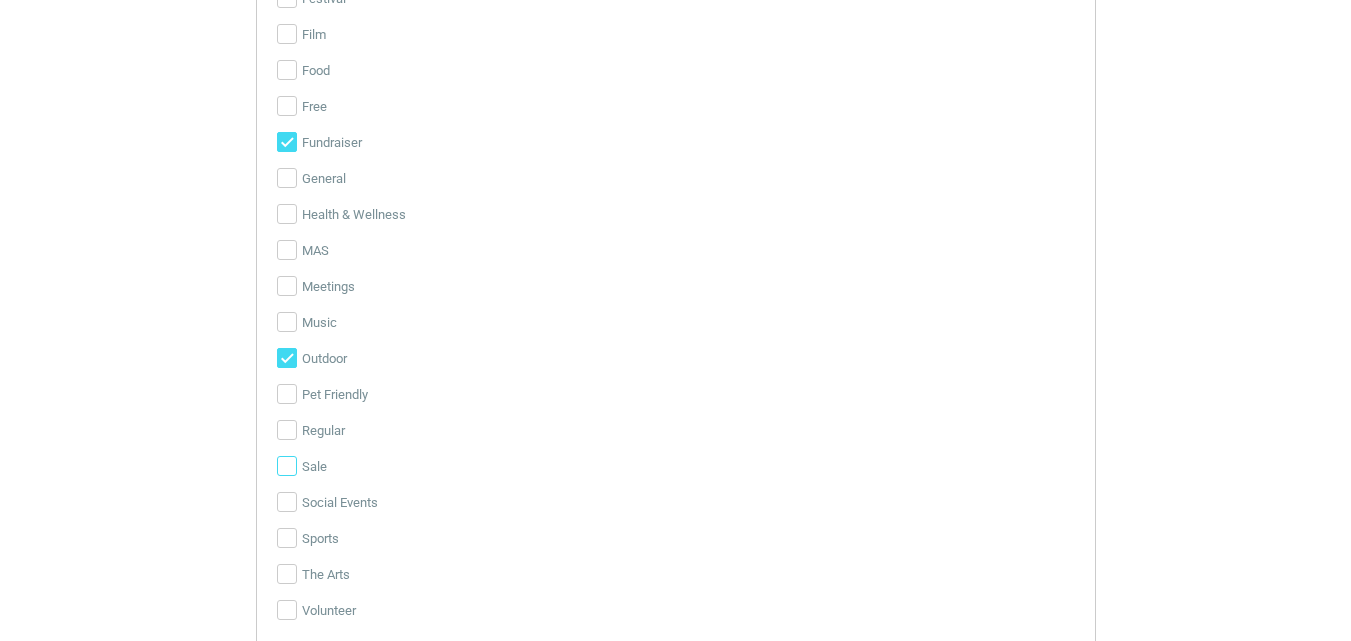 click on "Sale" at bounding box center [287, 466] 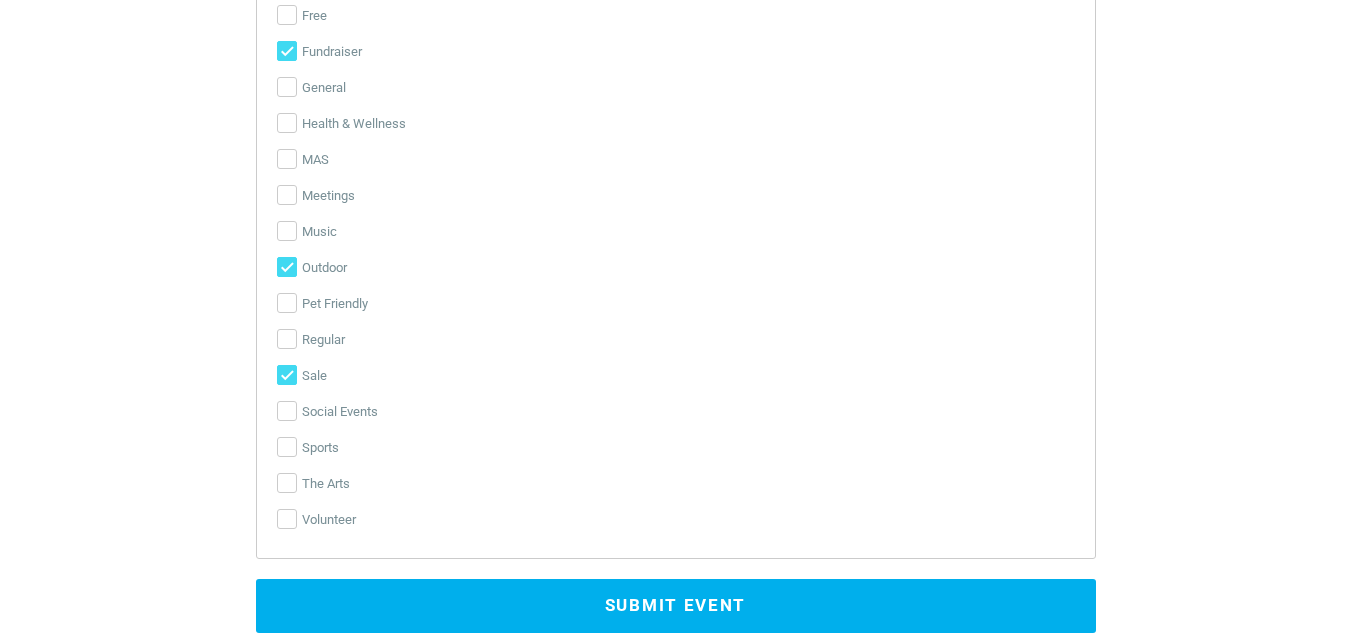scroll, scrollTop: 4504, scrollLeft: 0, axis: vertical 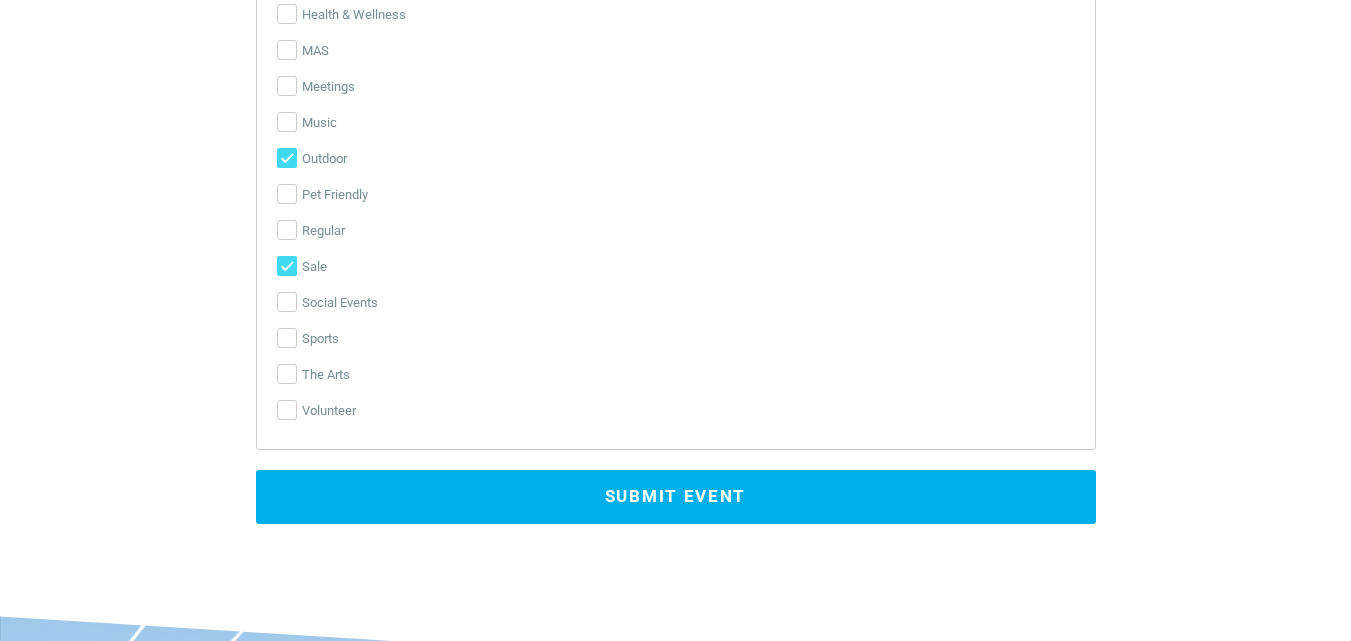 click on "Submit Event" at bounding box center [676, 497] 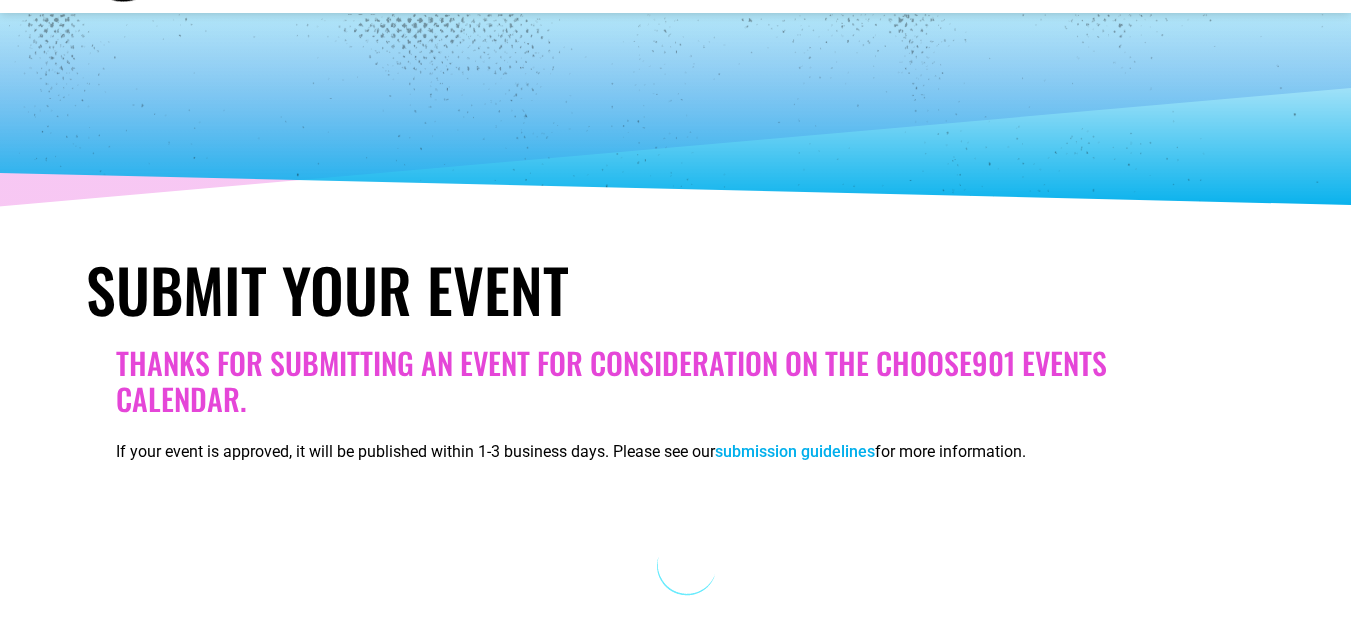 scroll, scrollTop: 69, scrollLeft: 0, axis: vertical 